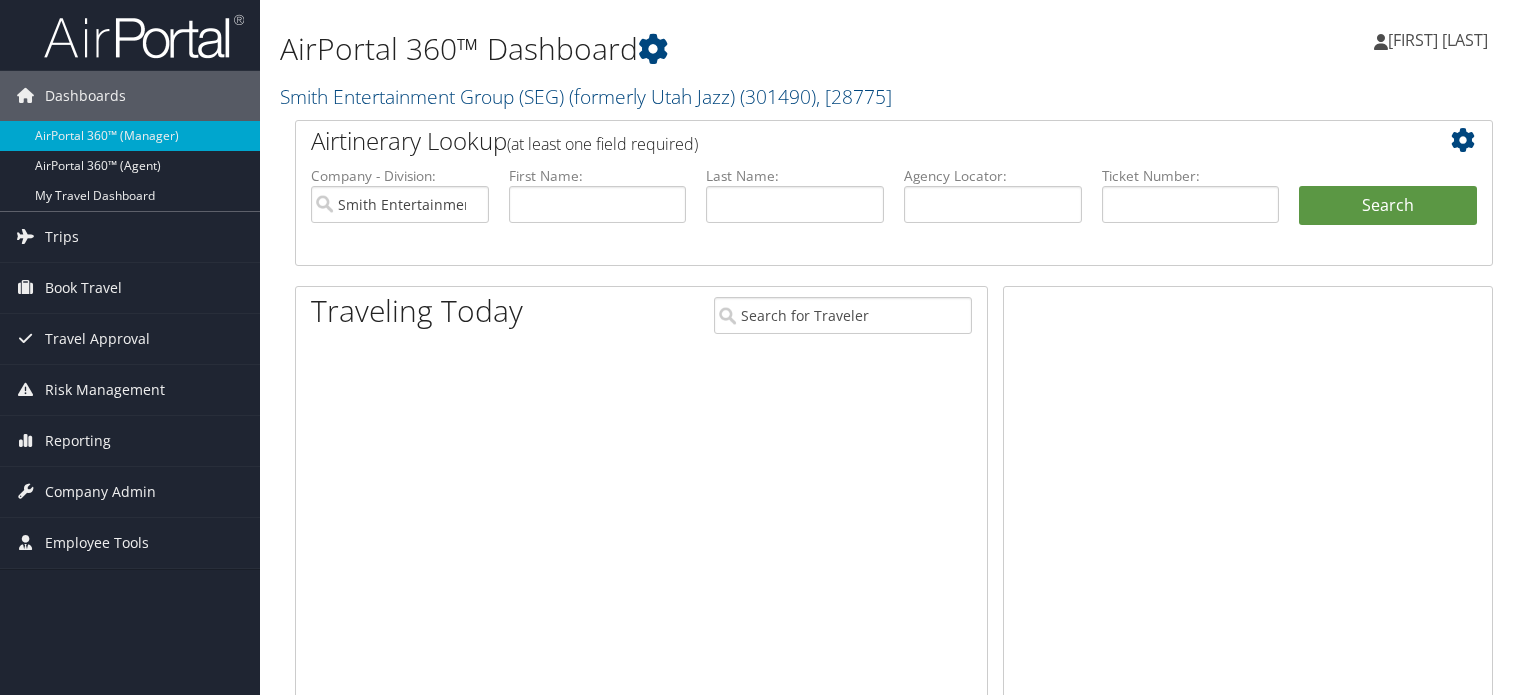 scroll, scrollTop: 0, scrollLeft: 0, axis: both 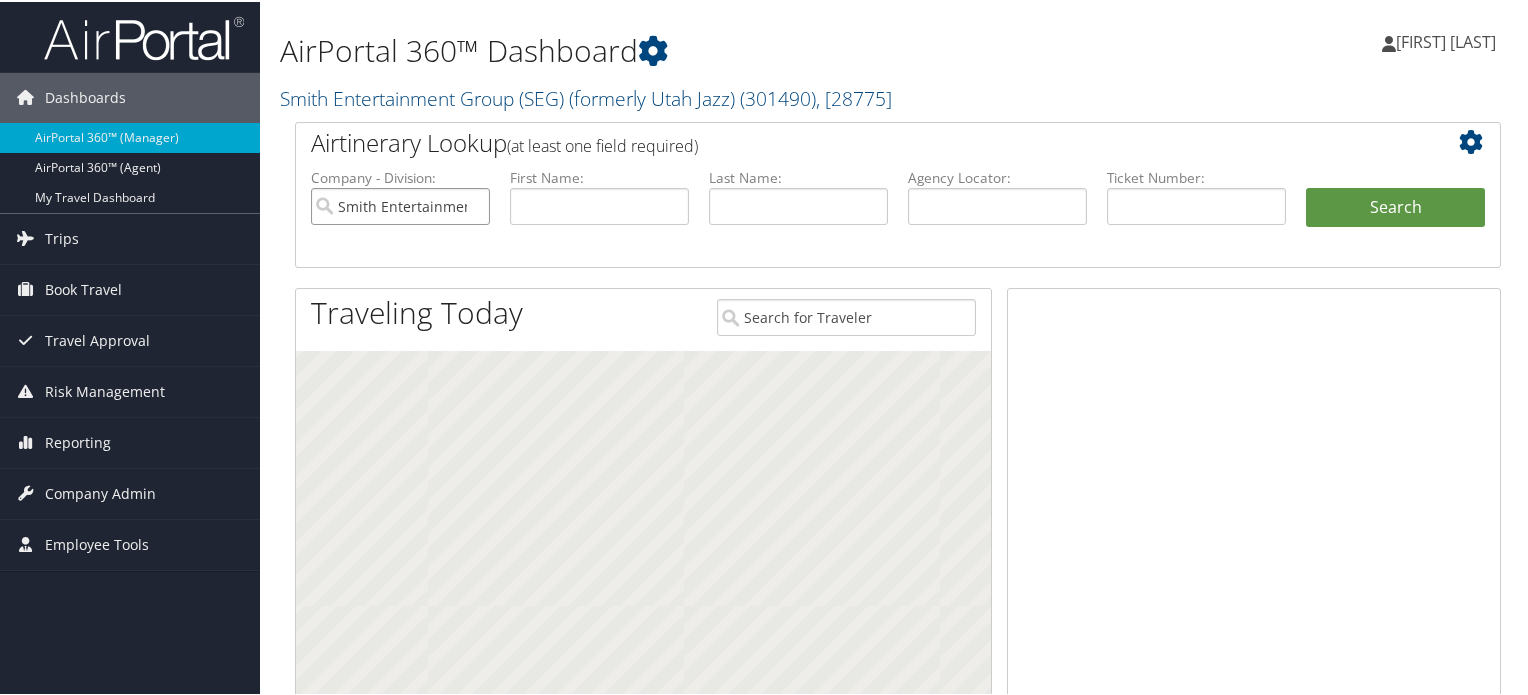 click on "Smith Entertainment Group (SEG) (formerly Utah Jazz)" at bounding box center (400, 204) 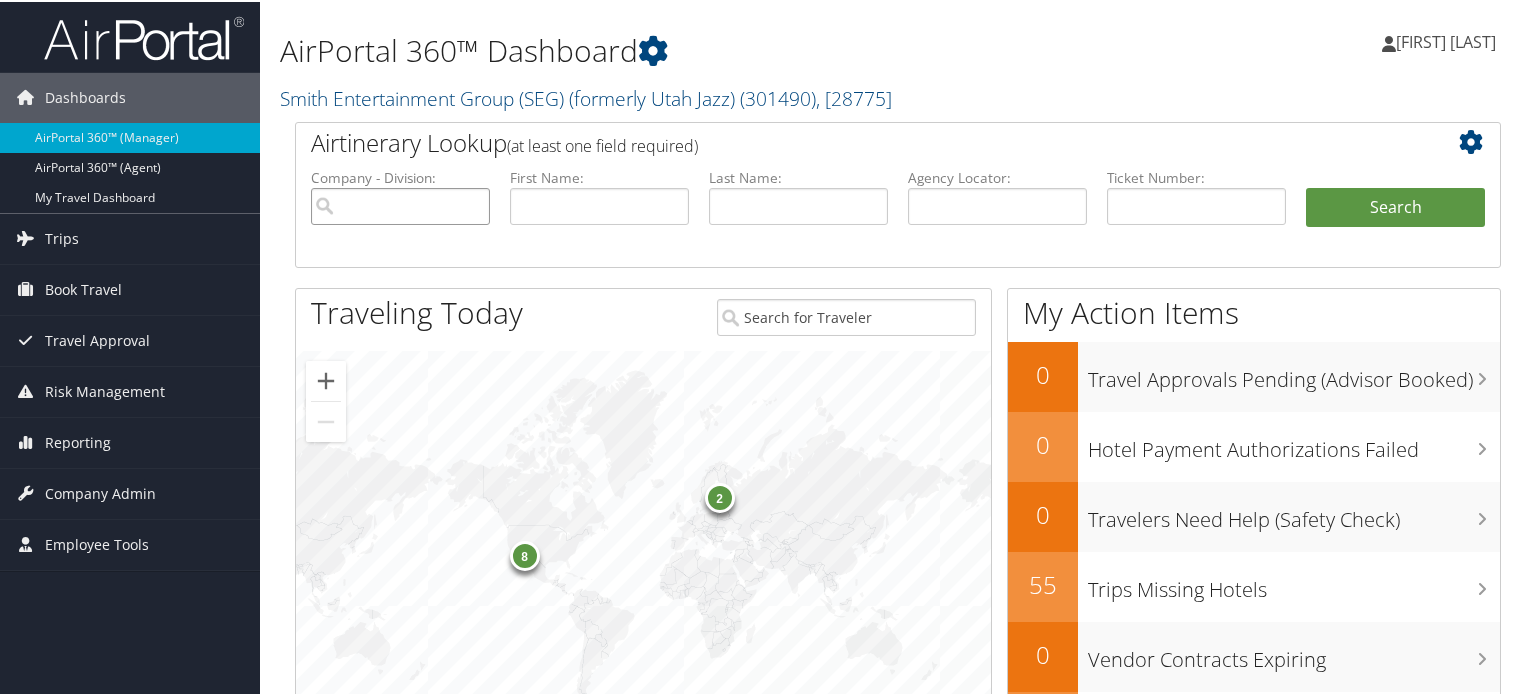 paste on "D1Y629" 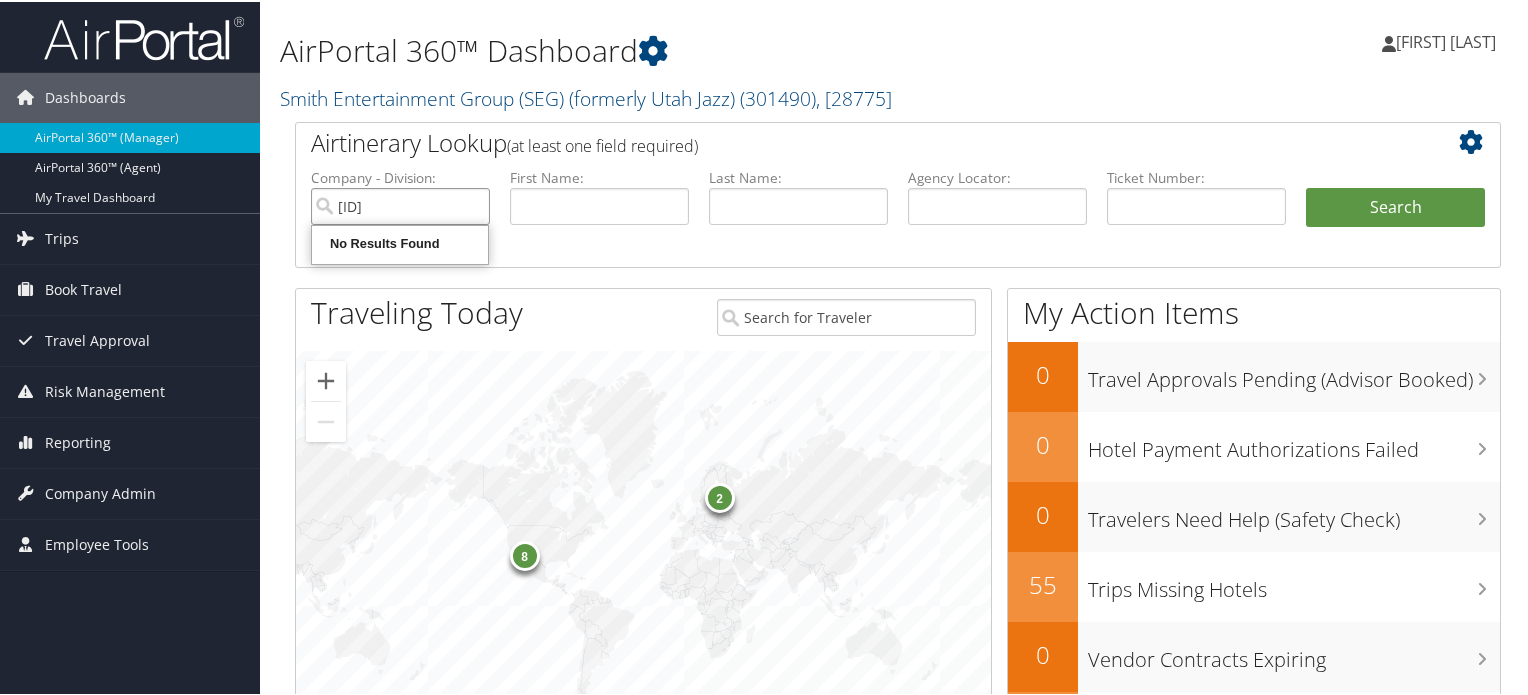type 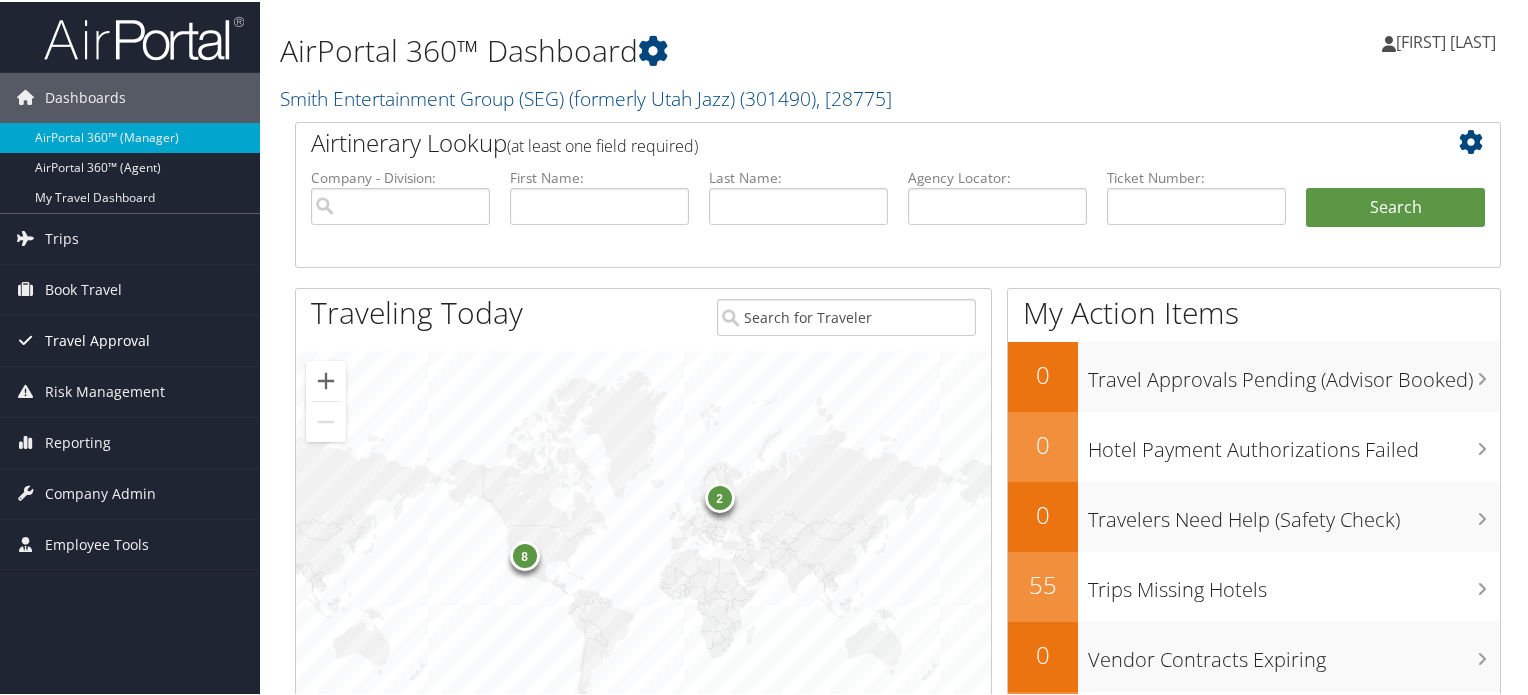 click on "Travel Approval" at bounding box center (97, 339) 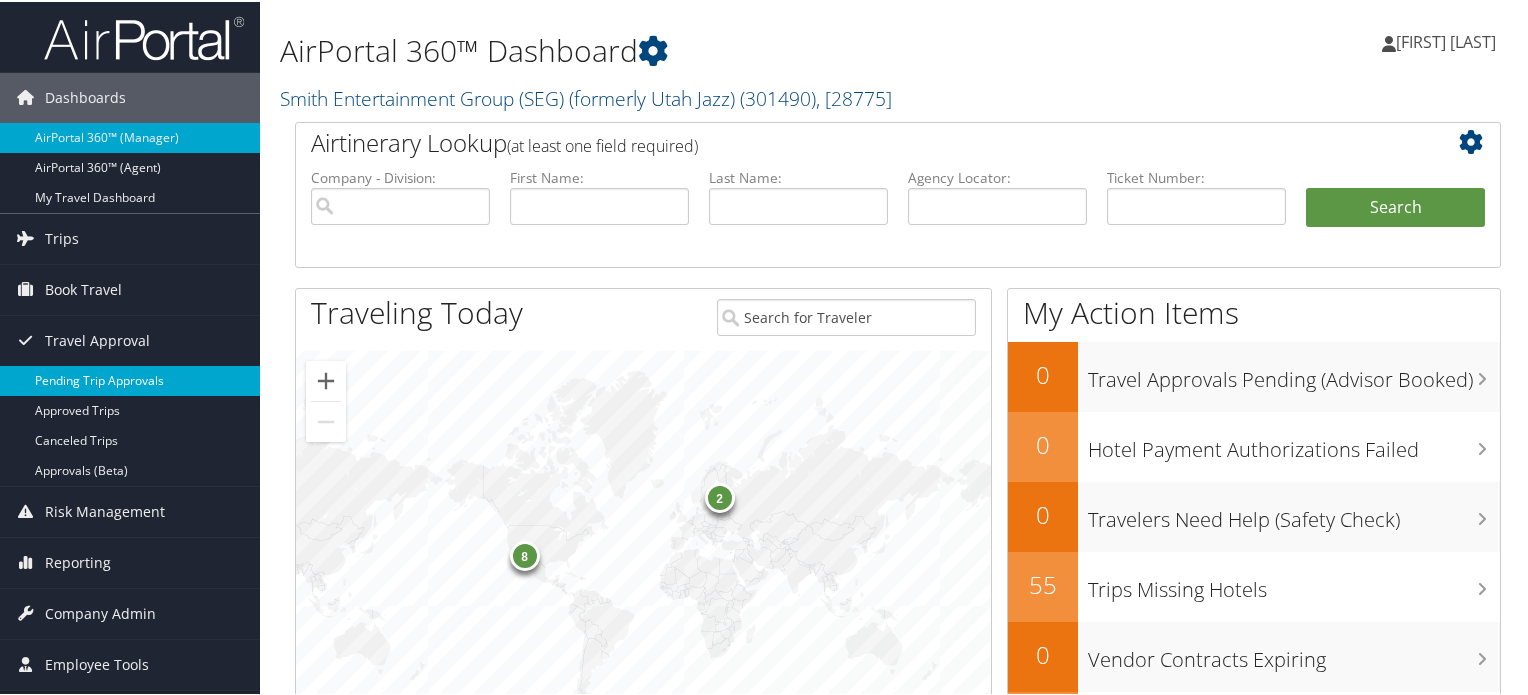 click on "Pending Trip Approvals" at bounding box center [130, 379] 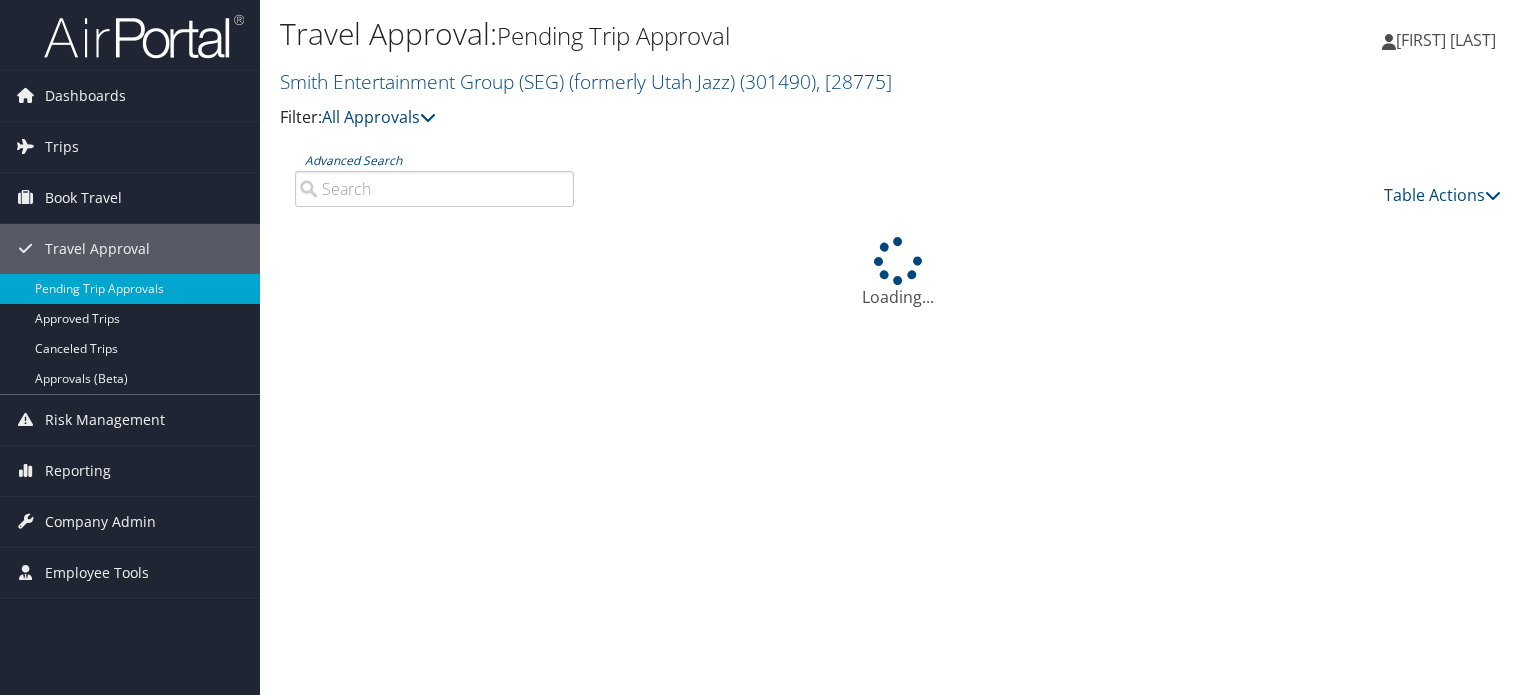 scroll, scrollTop: 0, scrollLeft: 0, axis: both 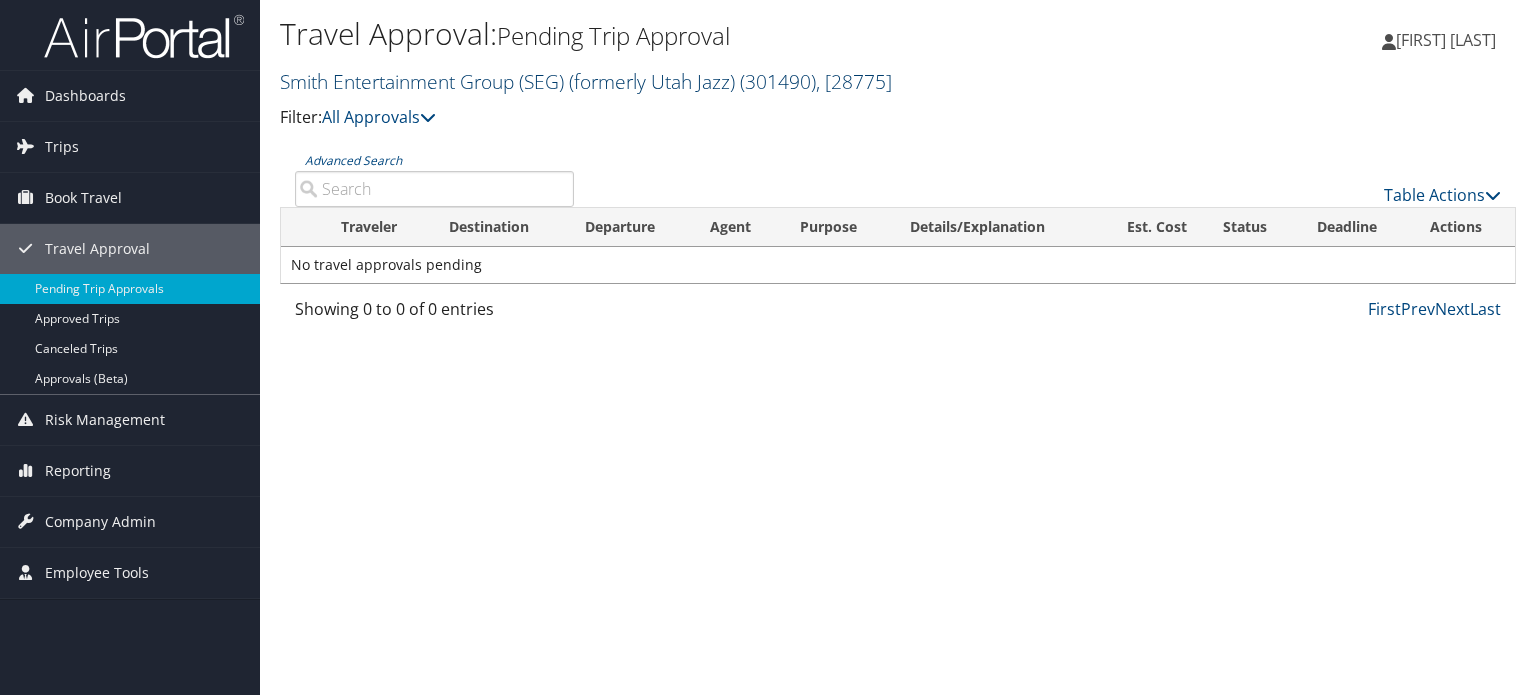 click on "Smith Entertainment Group (SEG) (formerly Utah Jazz)   ( 301490 )  , [ 28775 ]" at bounding box center [586, 81] 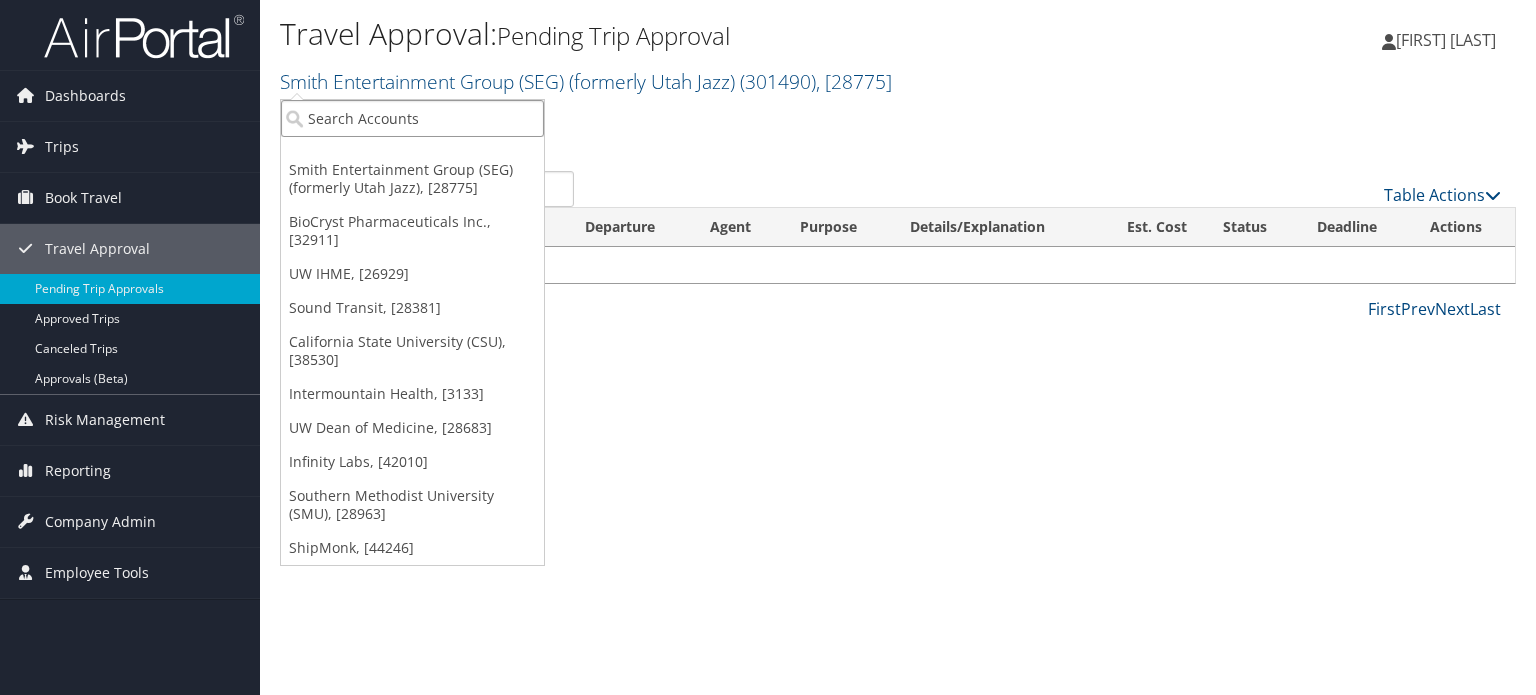 click at bounding box center [412, 118] 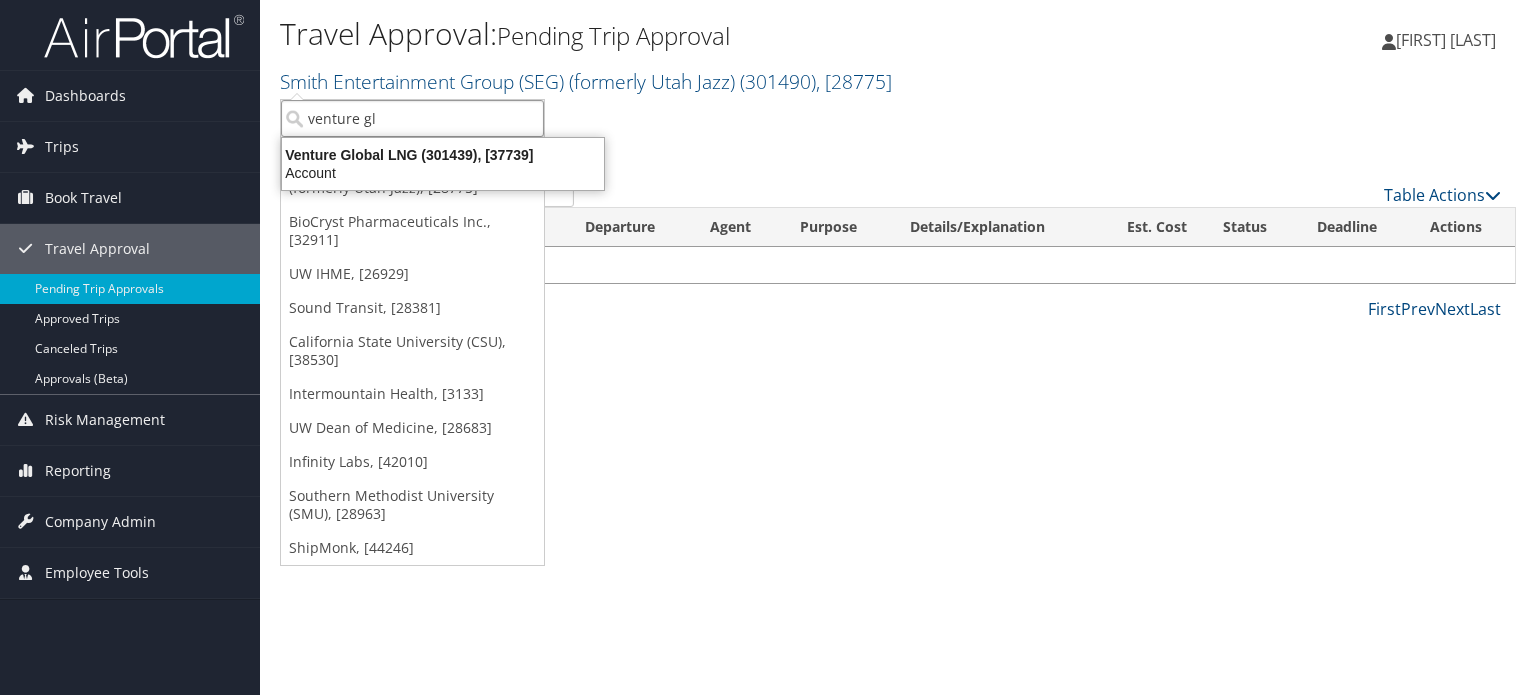 type on "venture glo" 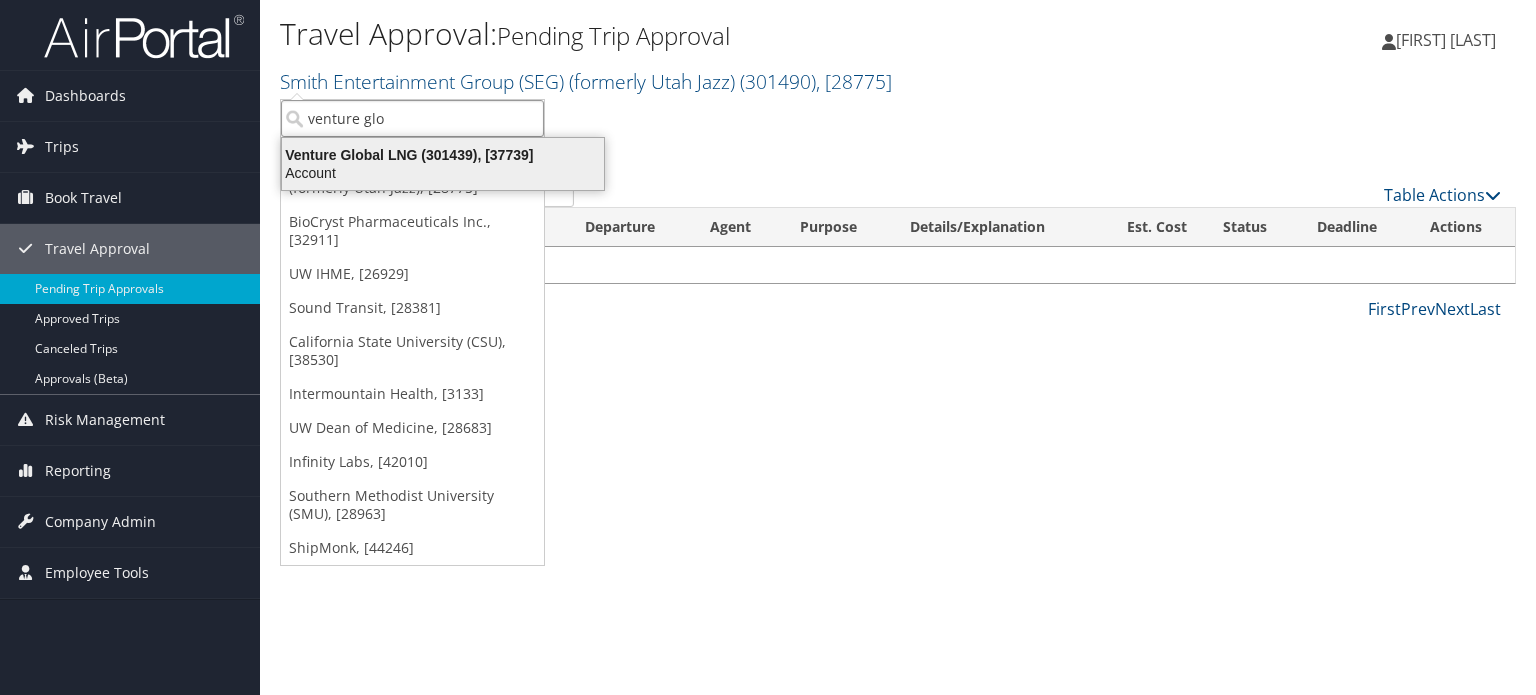 click on "Venture Global LNG (301439), [37739]" at bounding box center [443, 155] 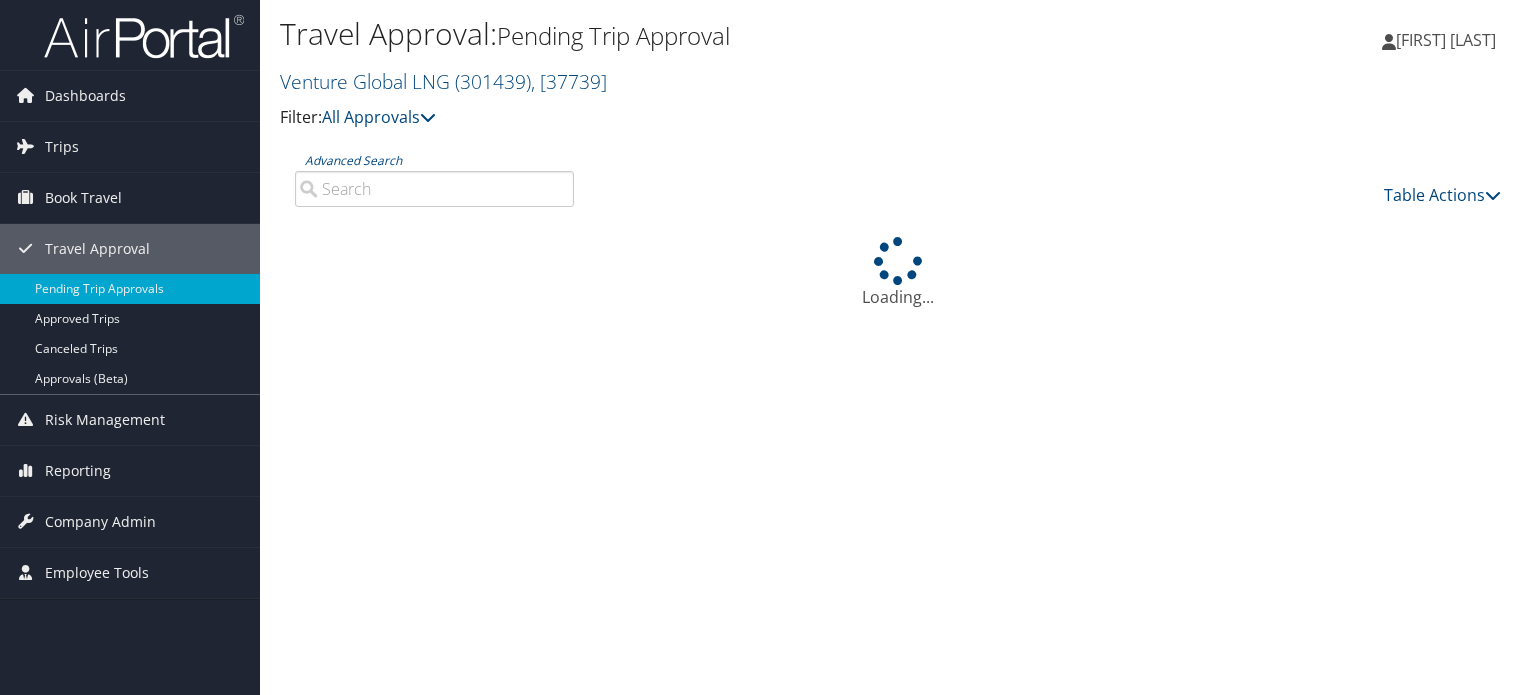 scroll, scrollTop: 0, scrollLeft: 0, axis: both 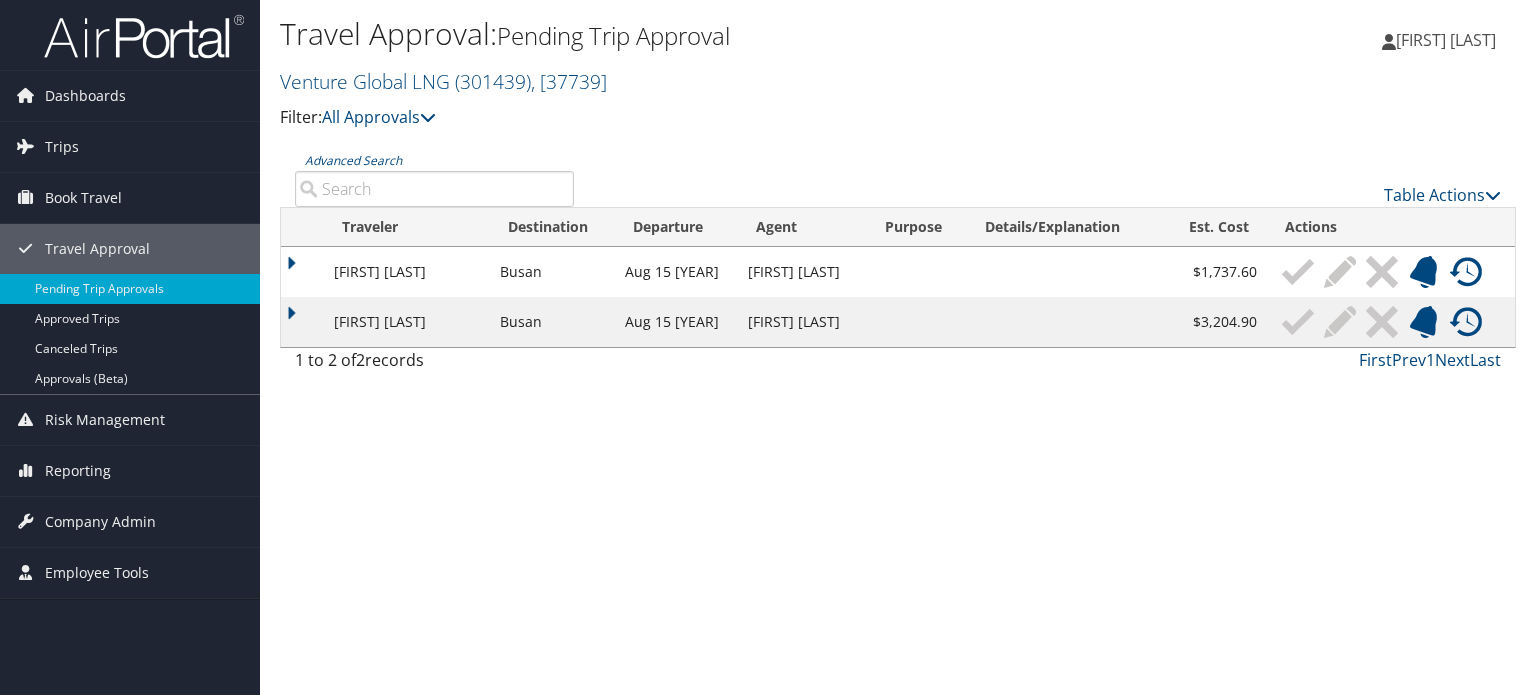 click at bounding box center (1466, 322) 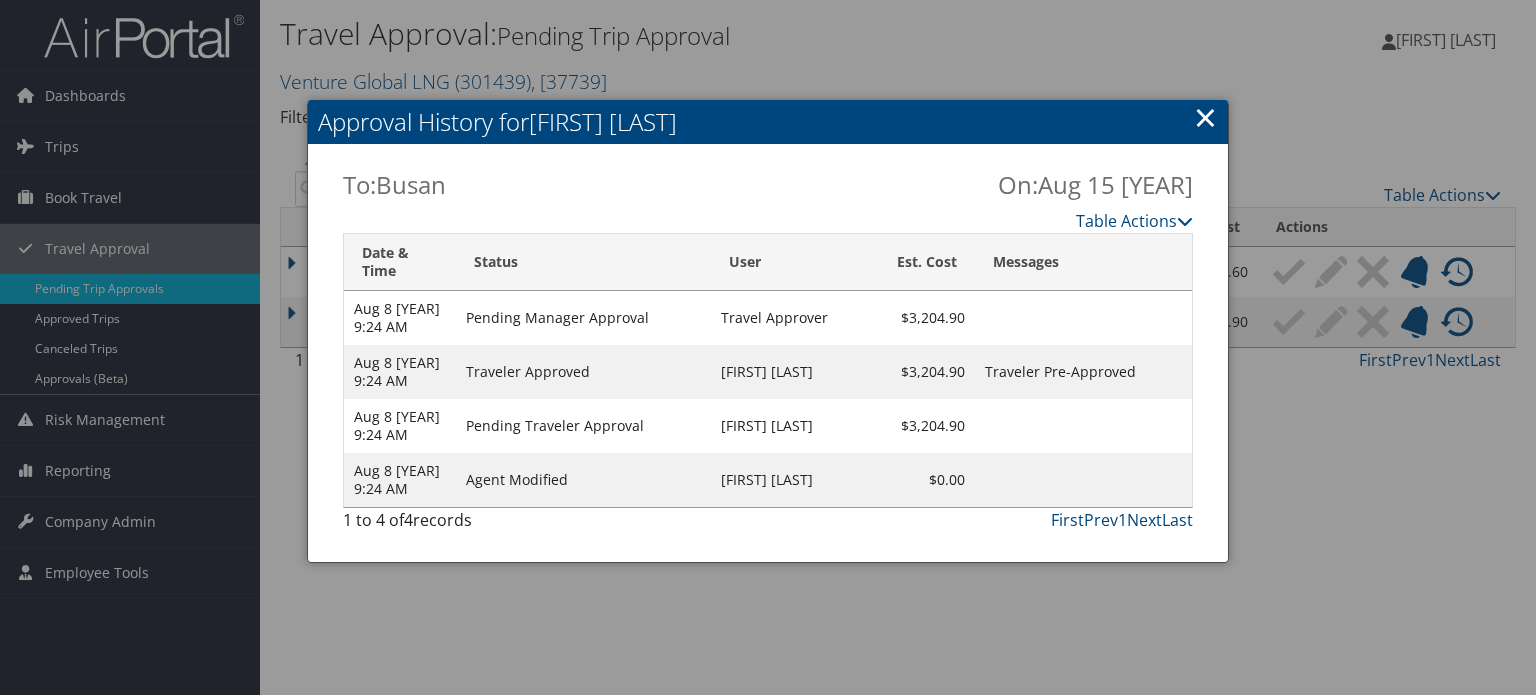 click on "×" at bounding box center (1205, 117) 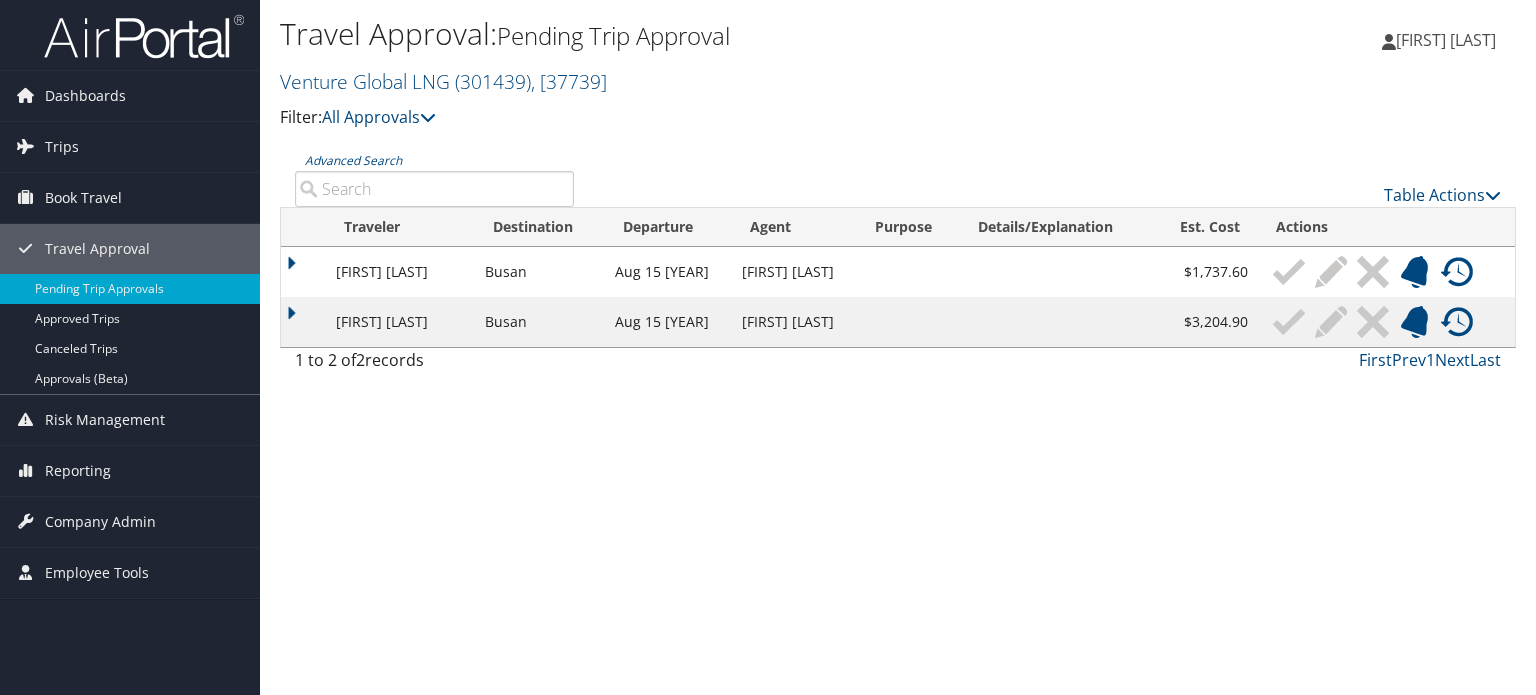 click at bounding box center (1457, 272) 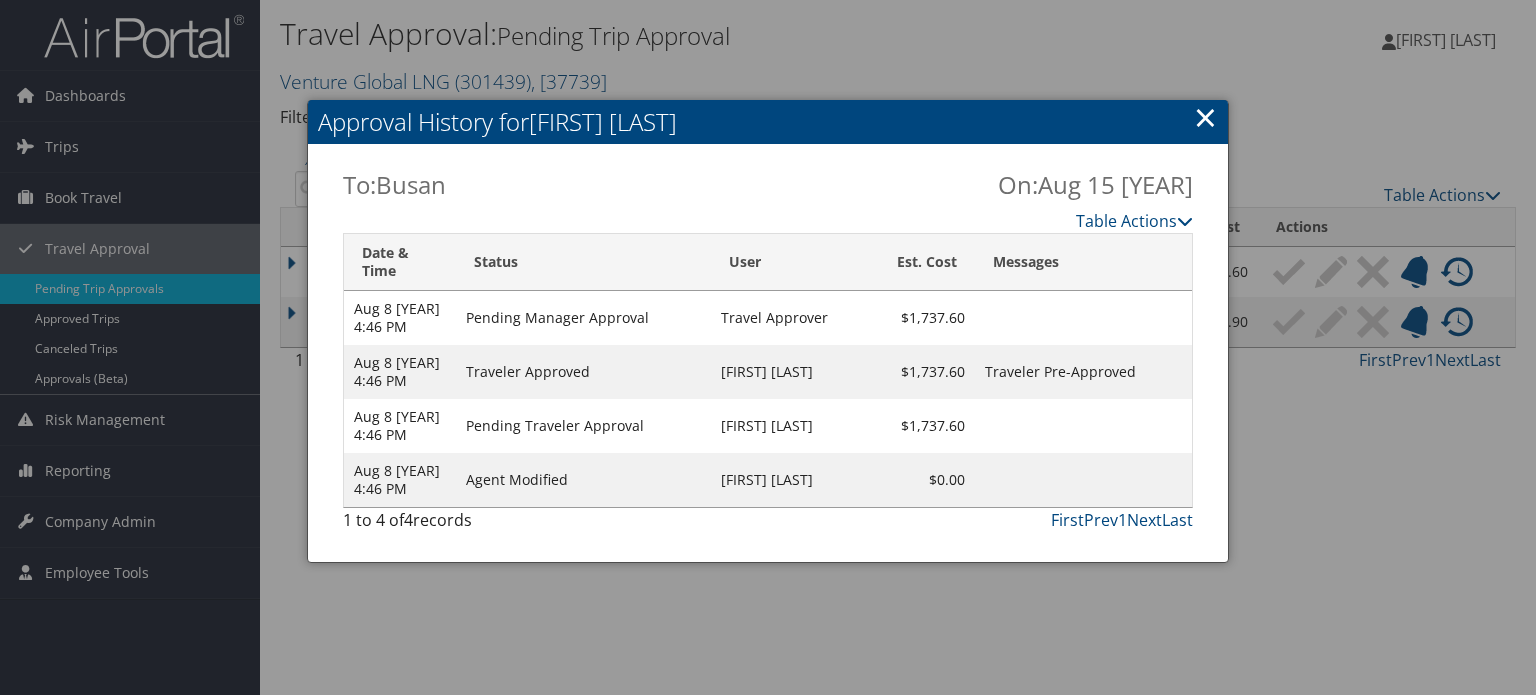 click on "×" at bounding box center (1205, 117) 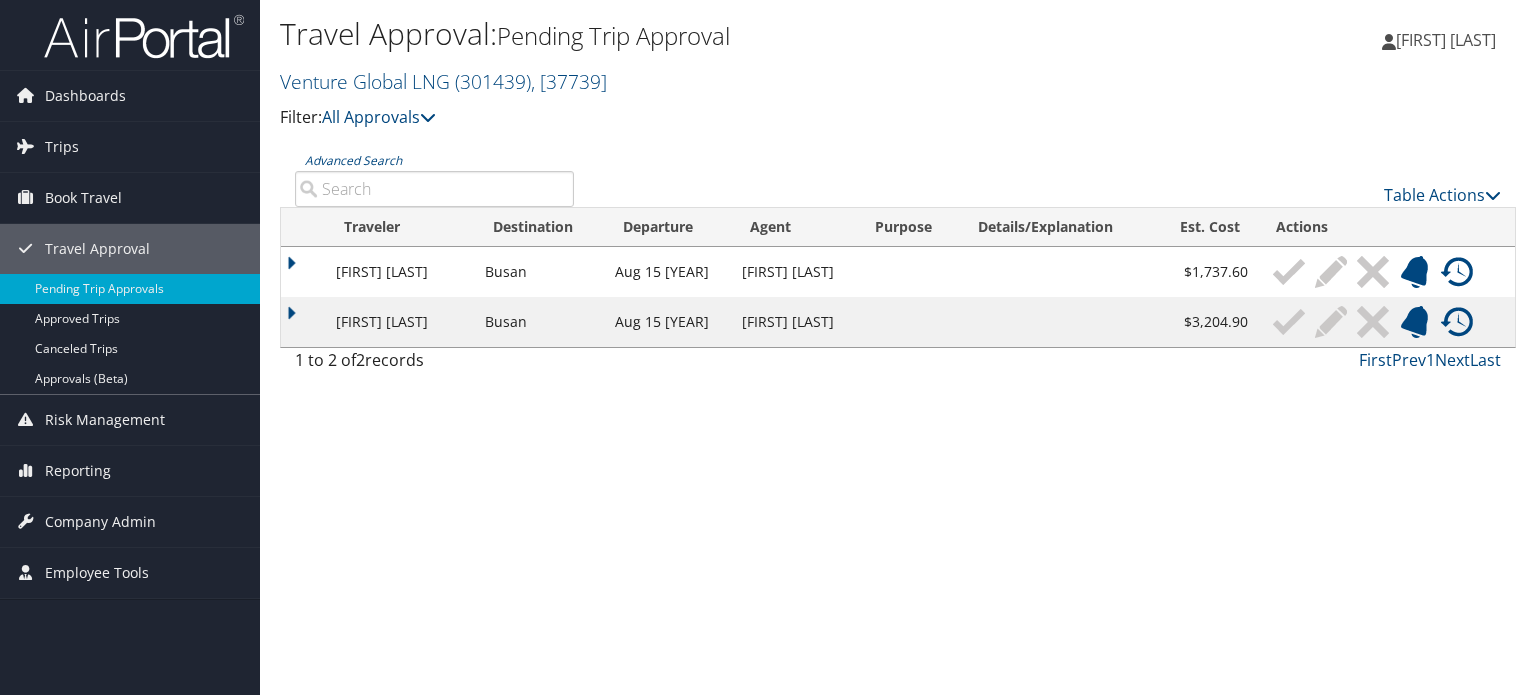 click at bounding box center (1457, 272) 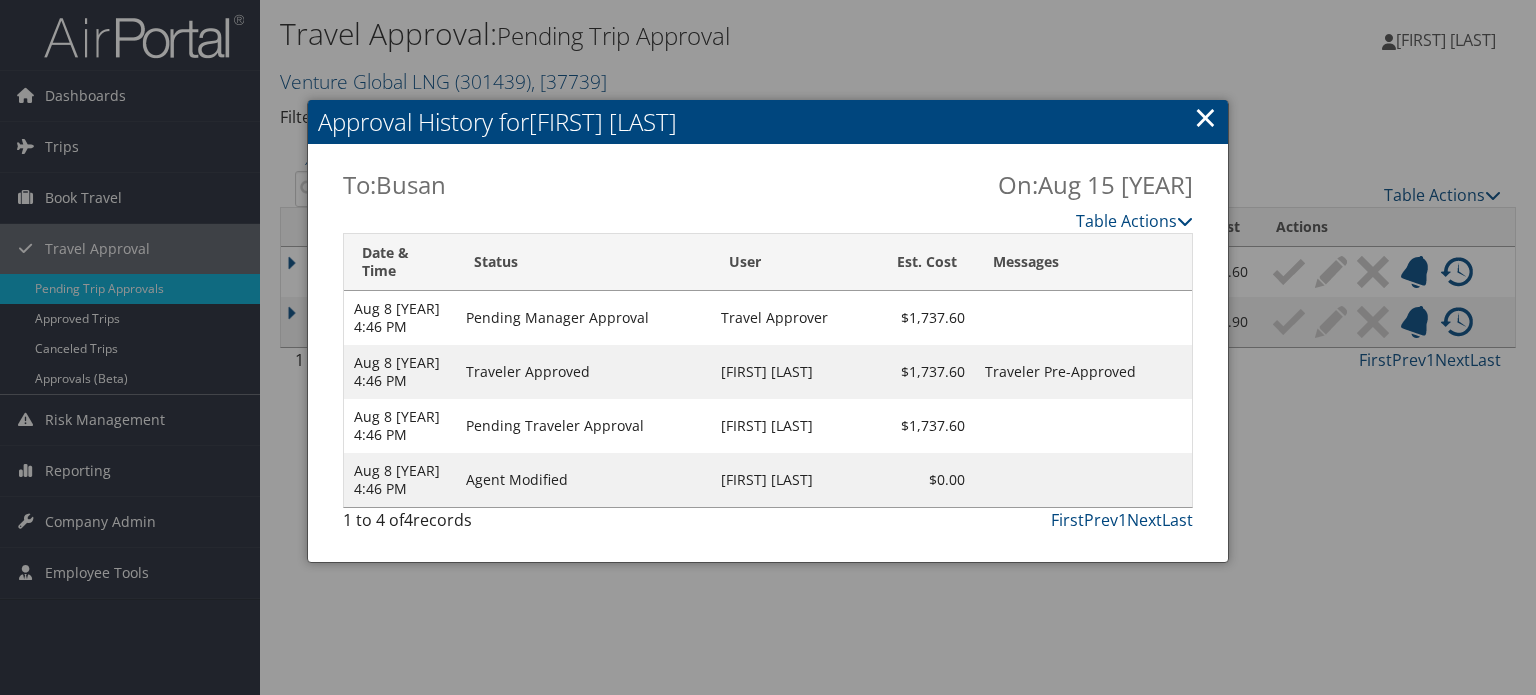click on "×" at bounding box center [1205, 117] 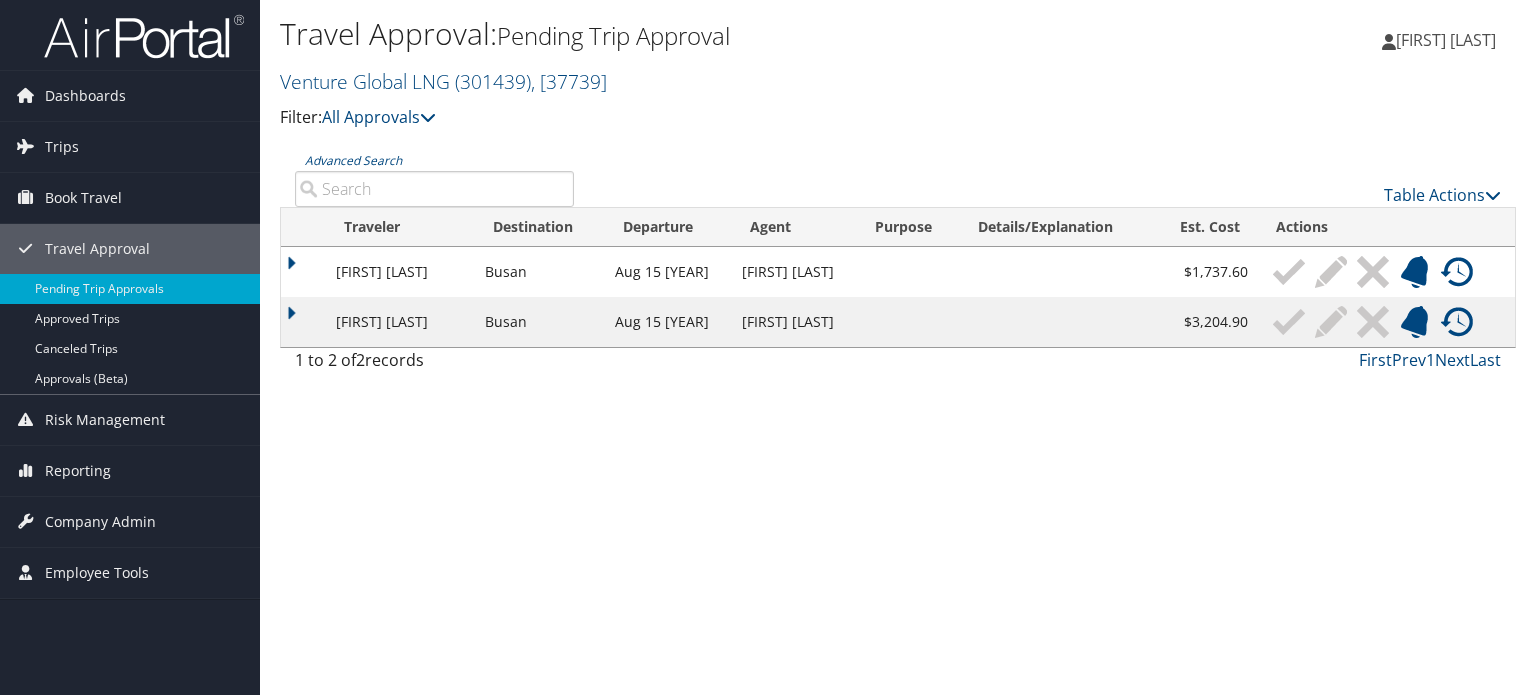 click at bounding box center [144, 36] 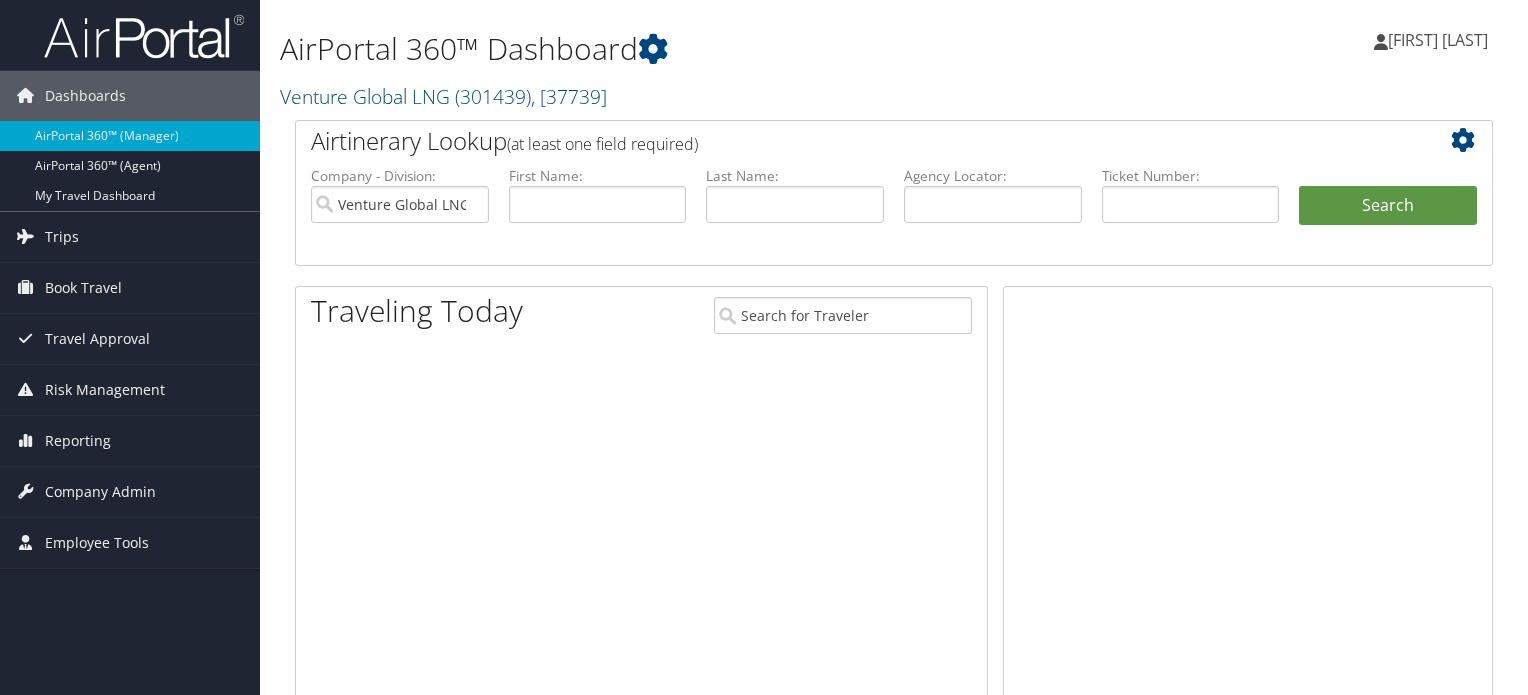 scroll, scrollTop: 0, scrollLeft: 0, axis: both 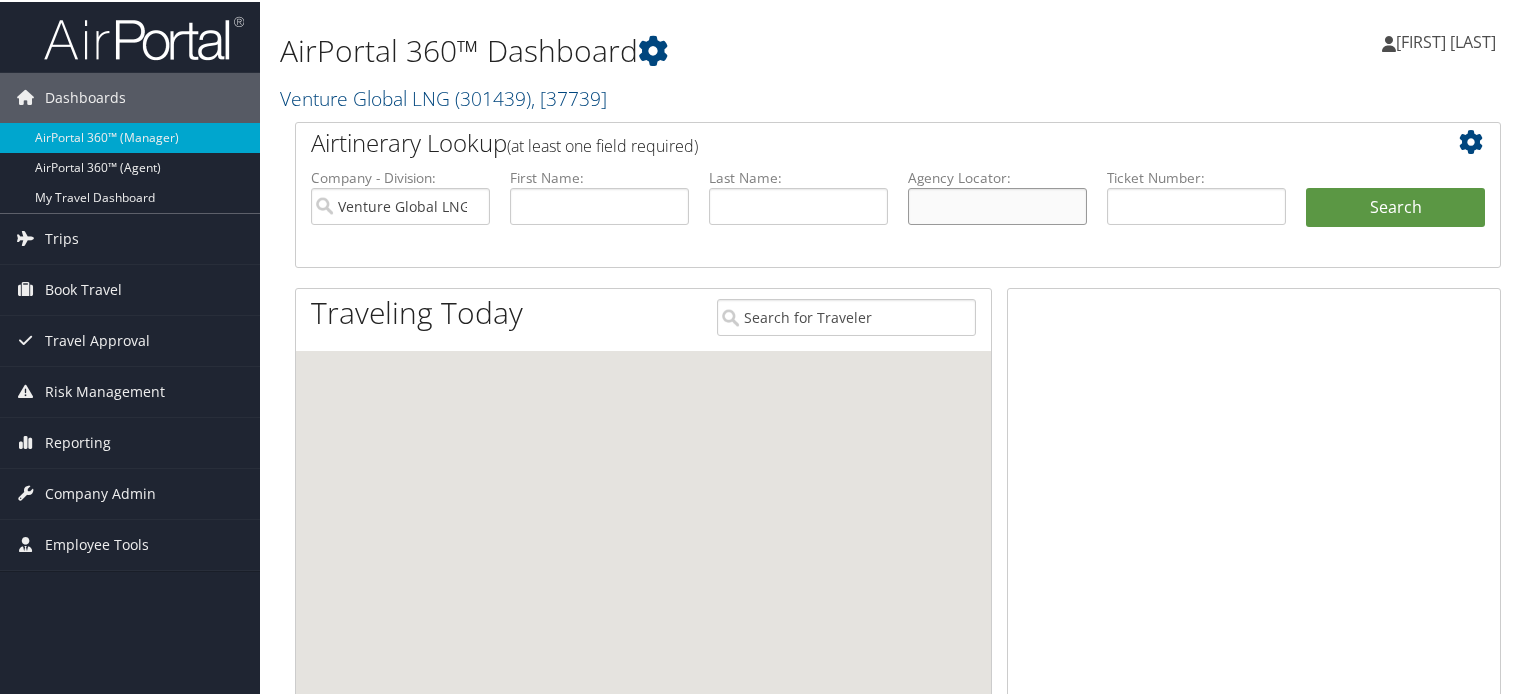 click at bounding box center (997, 204) 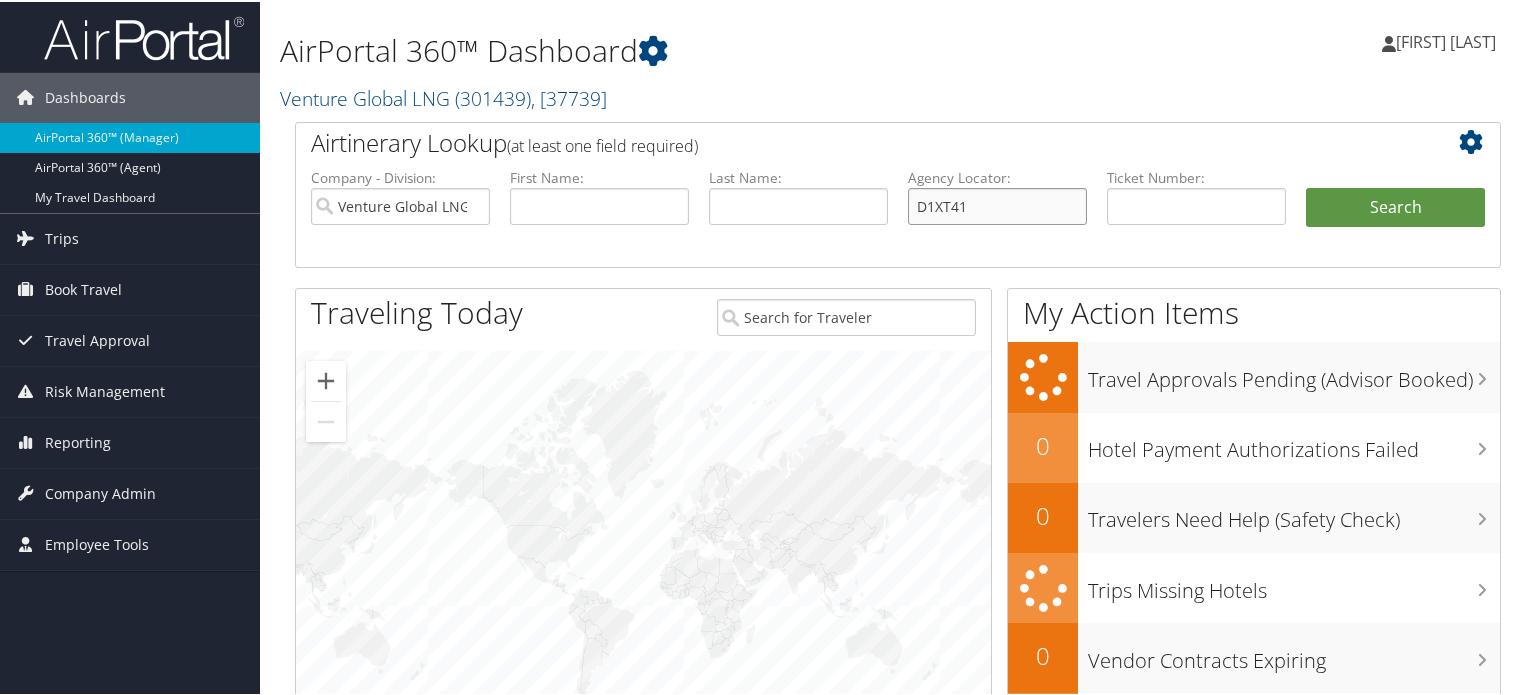 type on "D1XT41" 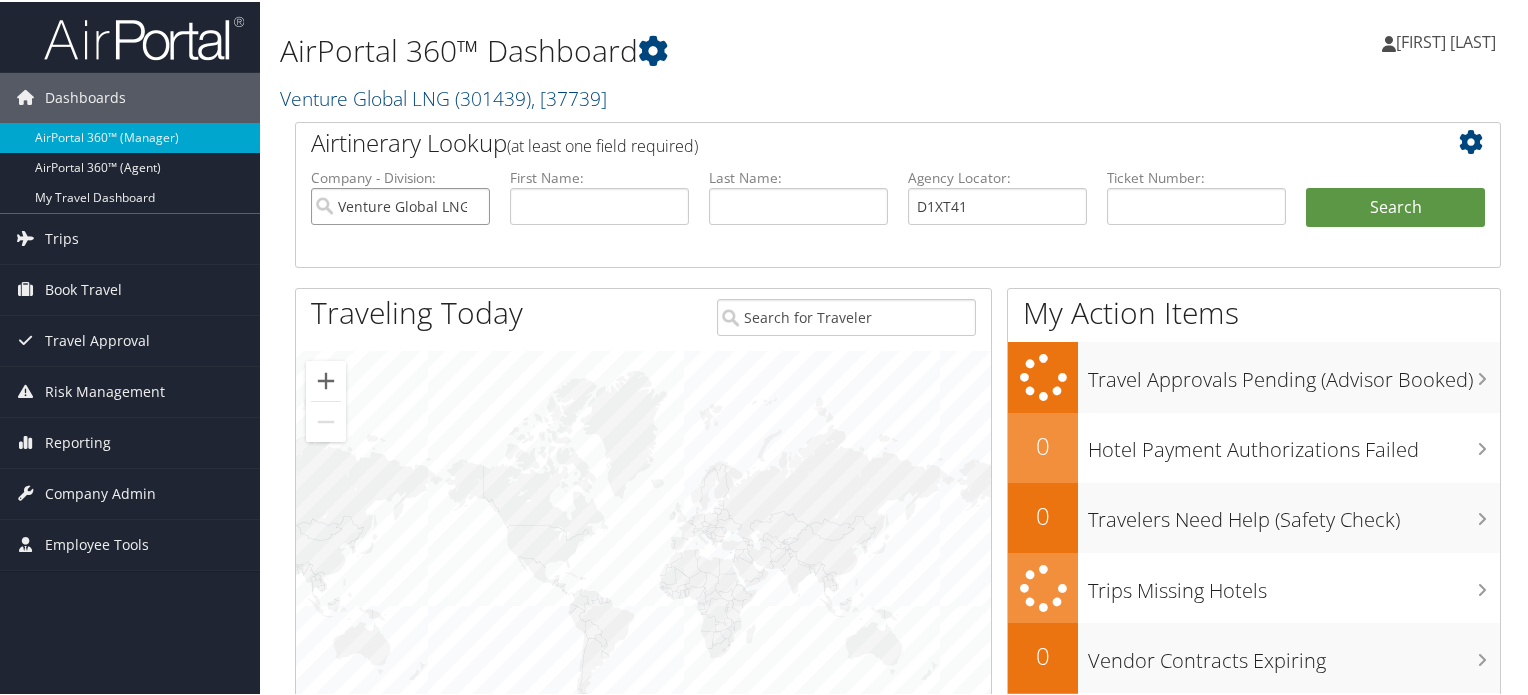 click on "Venture Global LNG" at bounding box center (400, 204) 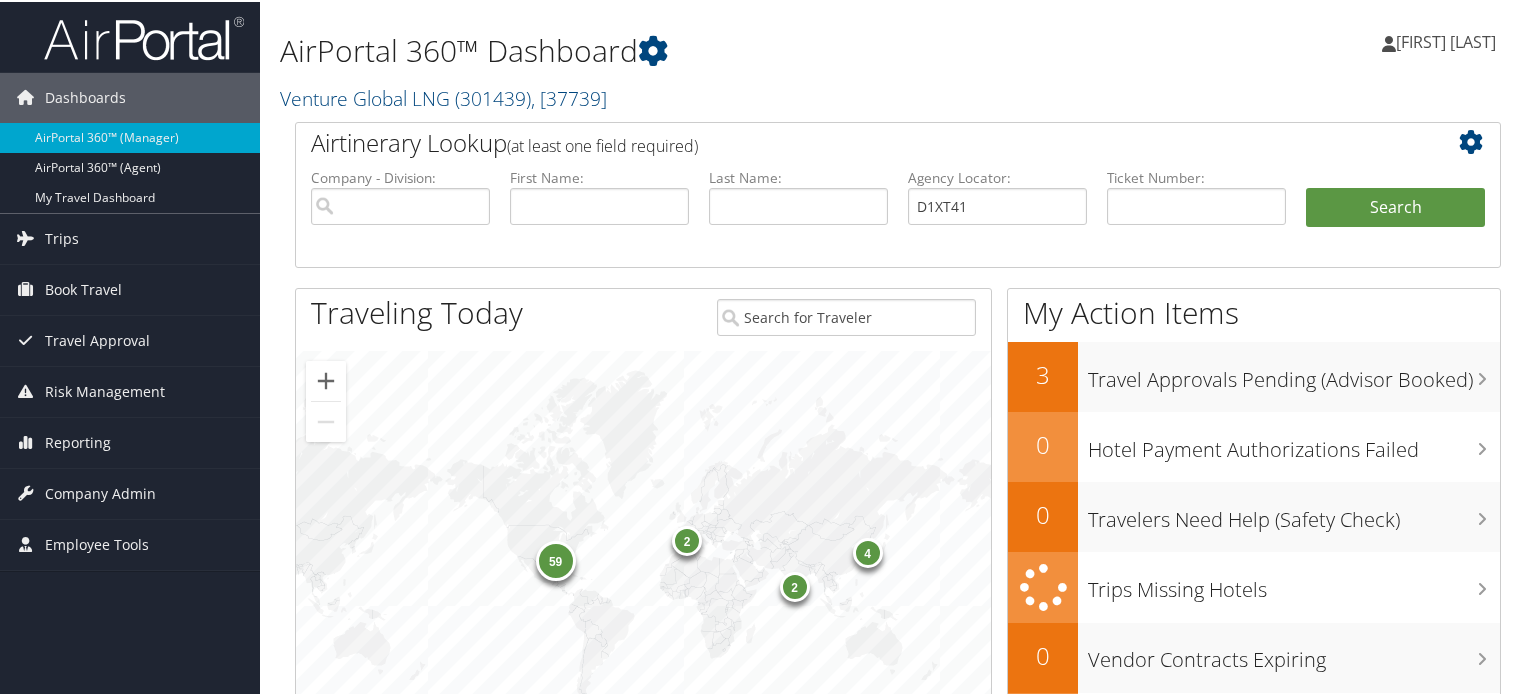 click on "Search" at bounding box center [1395, 226] 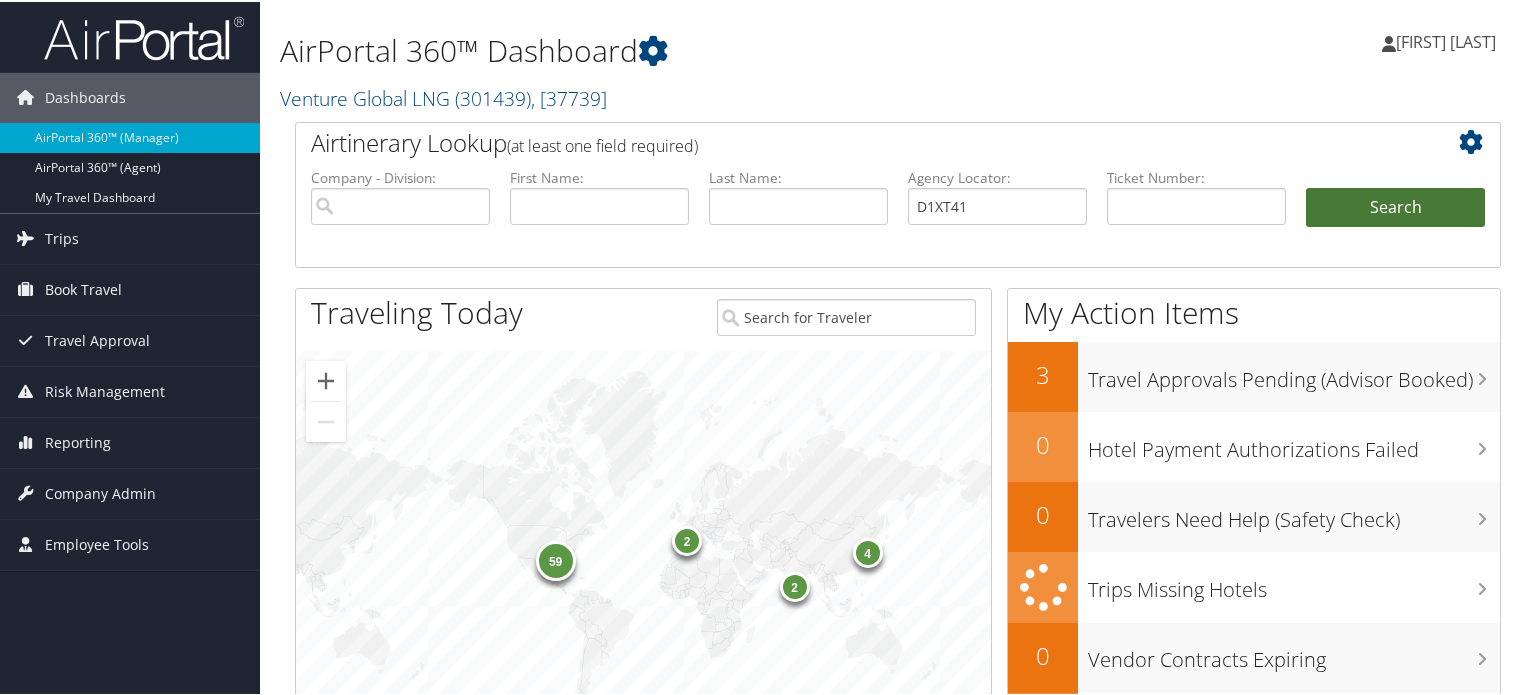 click on "Search" at bounding box center (1395, 206) 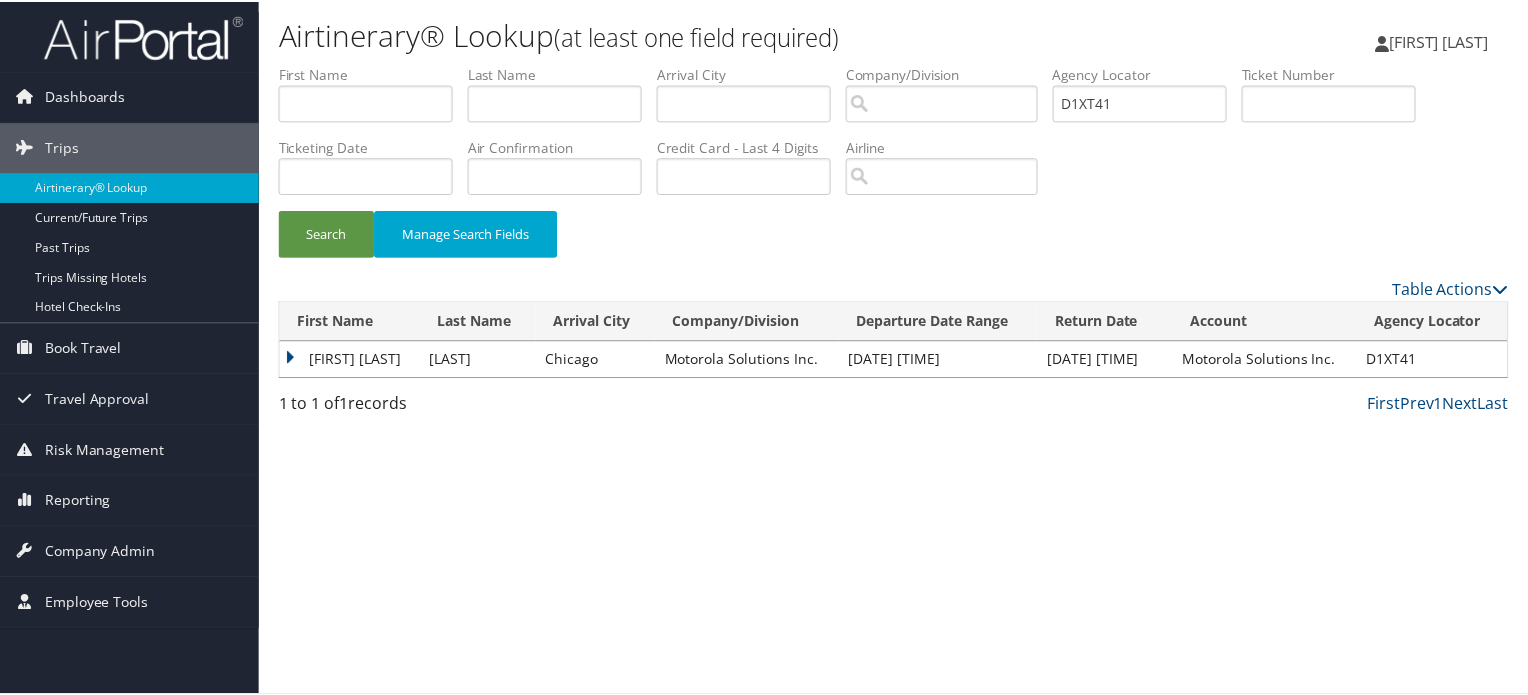 scroll, scrollTop: 0, scrollLeft: 0, axis: both 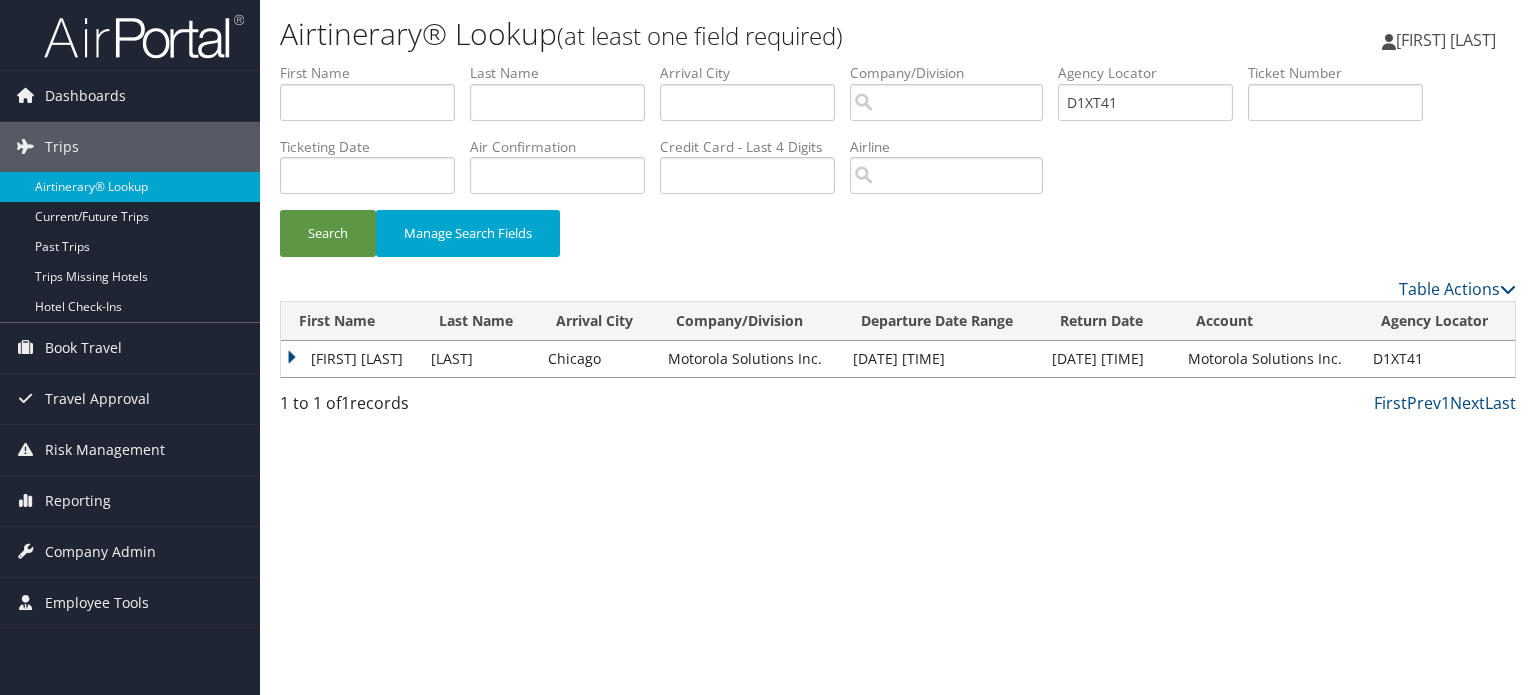click on "[FIRST] [LAST]" at bounding box center (351, 359) 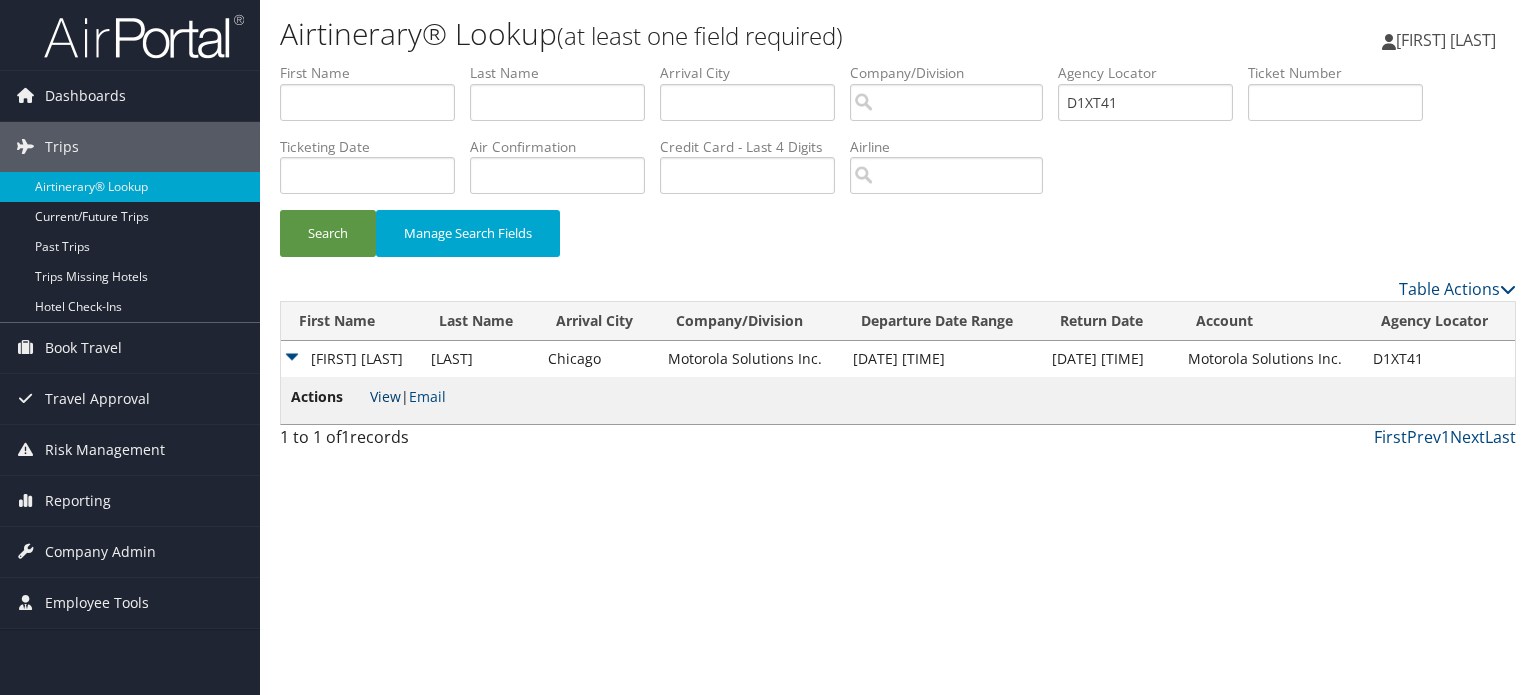 click on "View" at bounding box center [385, 396] 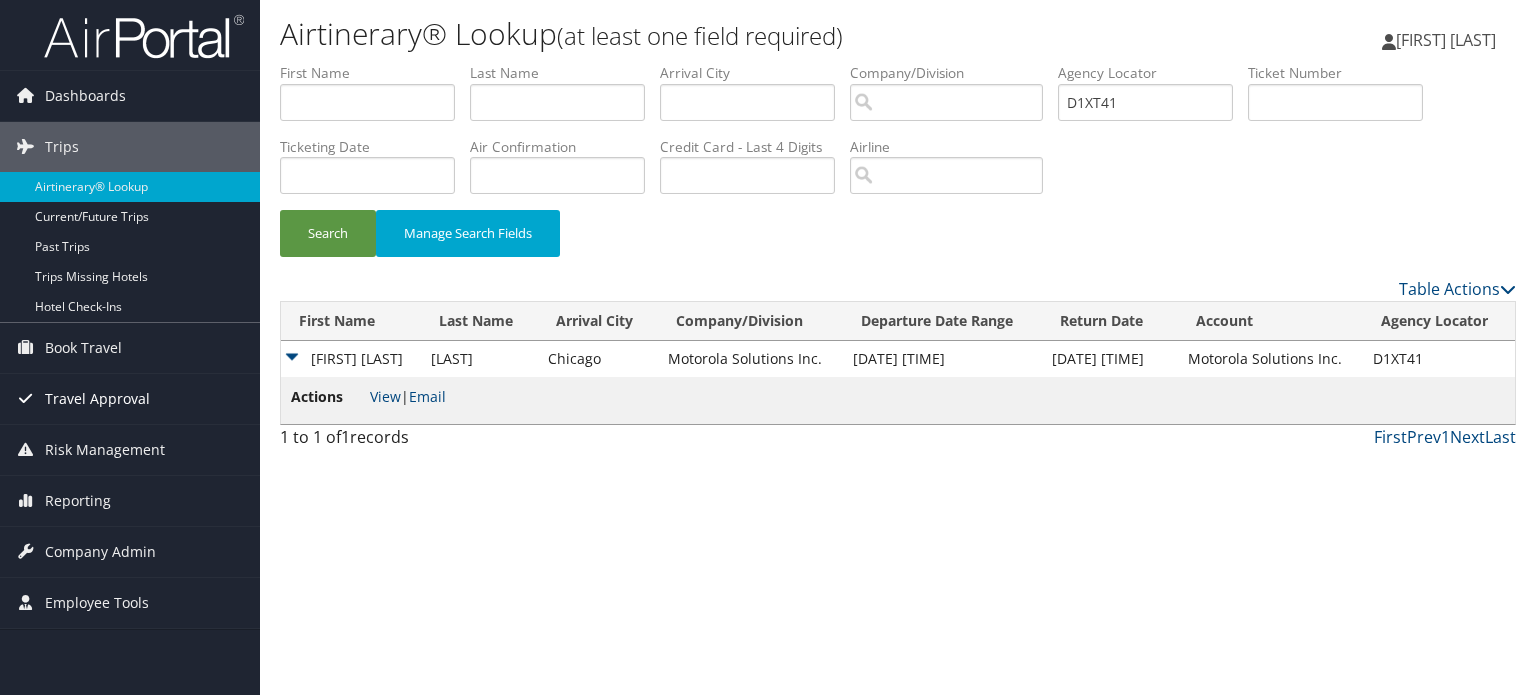 click on "Travel Approval" at bounding box center [97, 399] 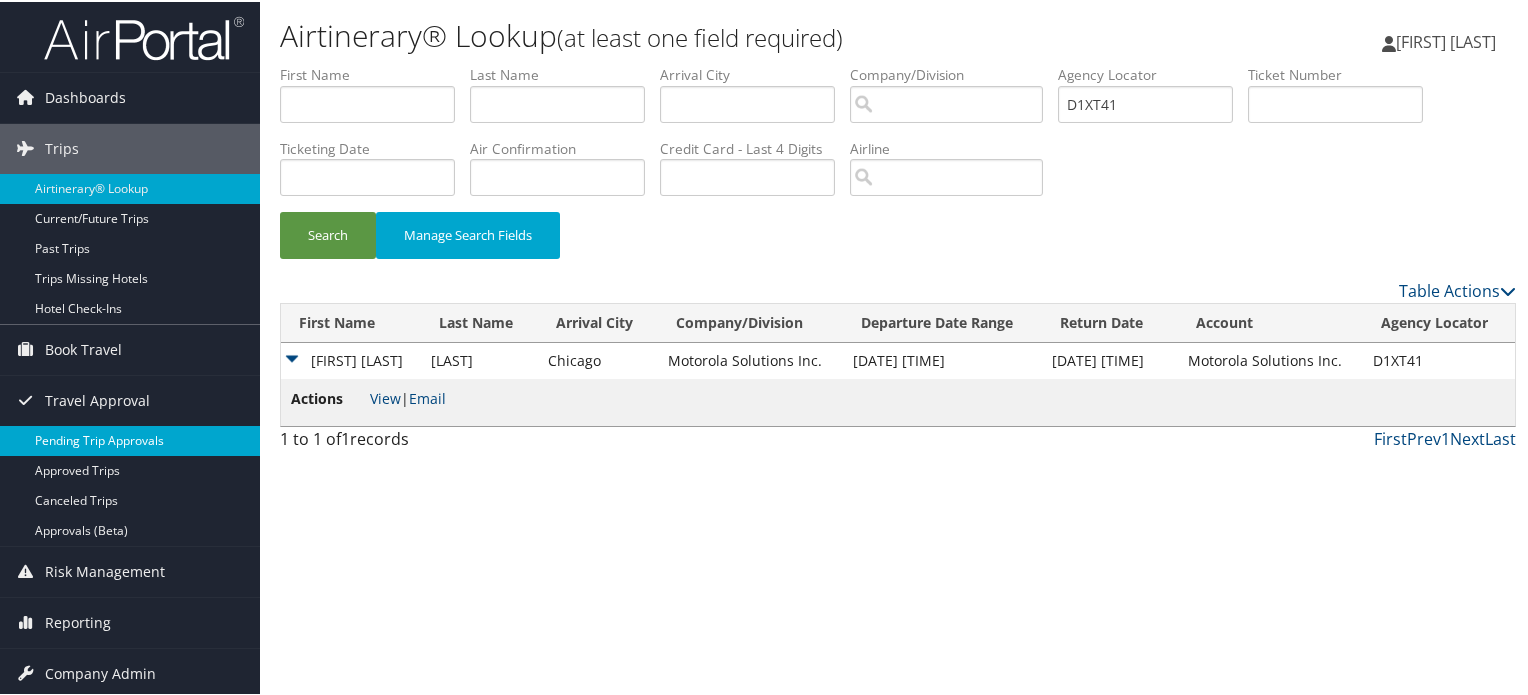 click on "Pending Trip Approvals" at bounding box center [130, 439] 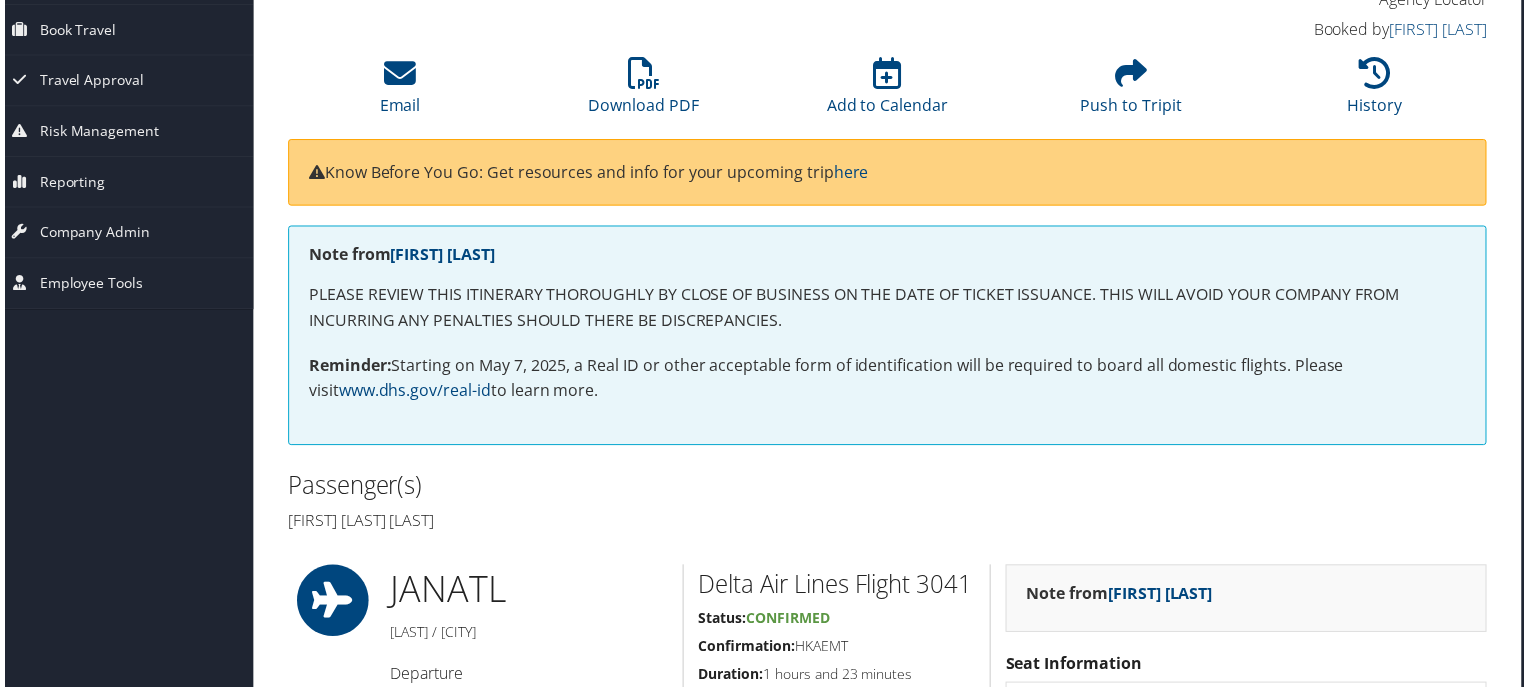 scroll, scrollTop: 164, scrollLeft: 10, axis: both 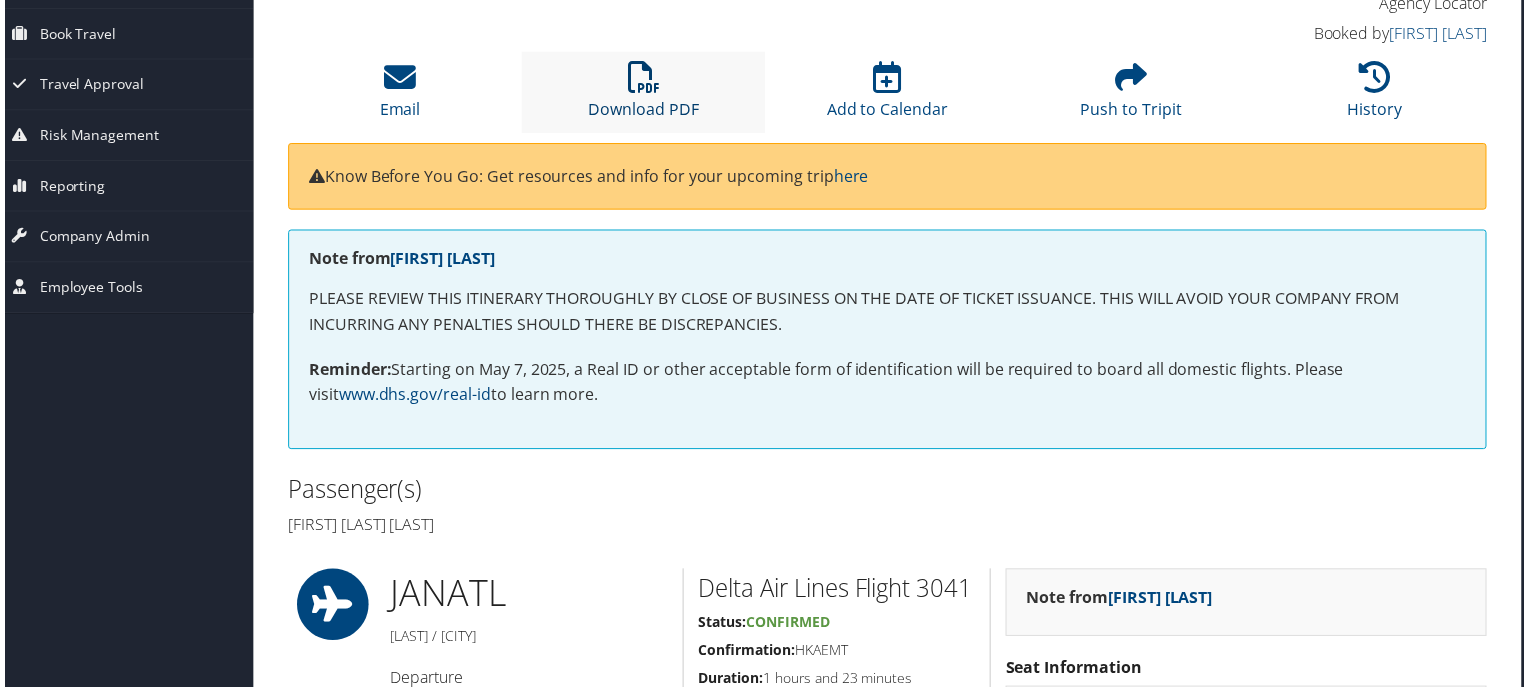 click on "Download PDF" at bounding box center [642, 97] 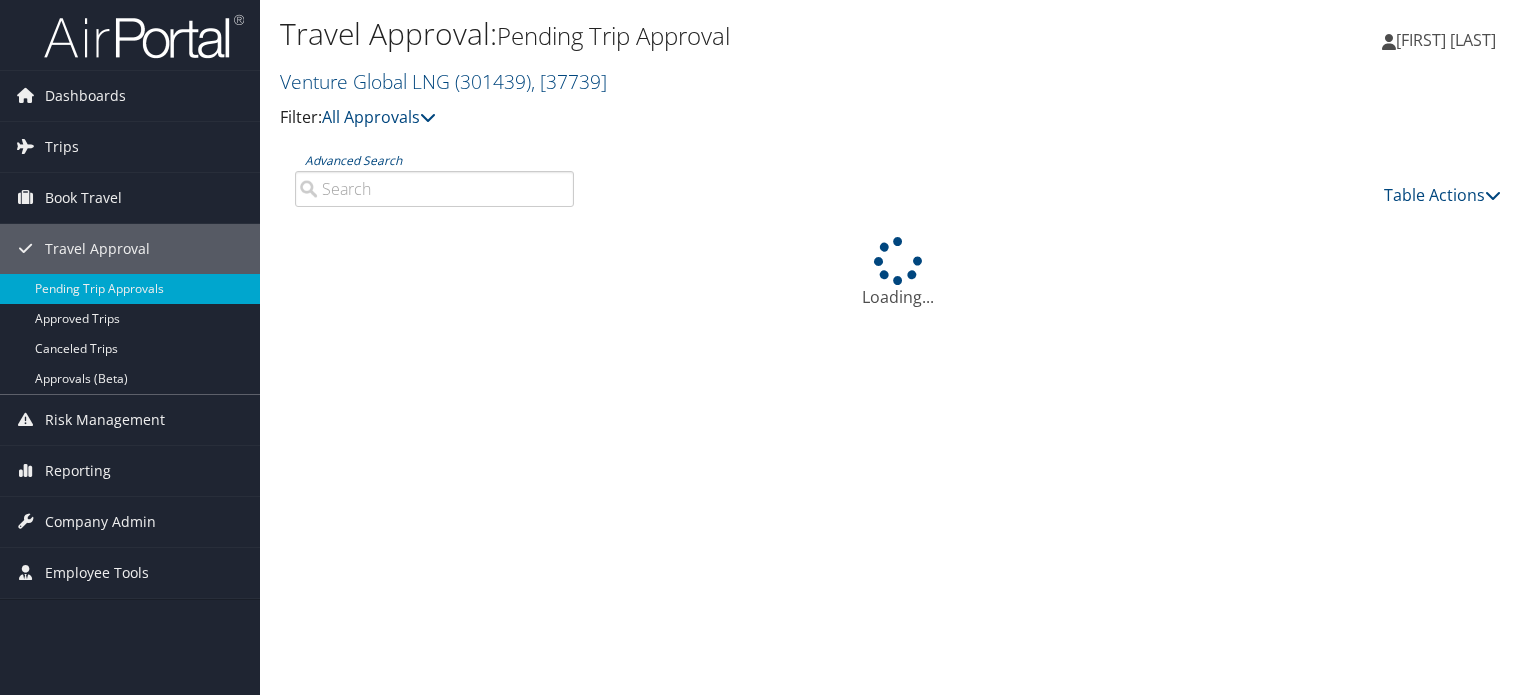 scroll, scrollTop: 0, scrollLeft: 0, axis: both 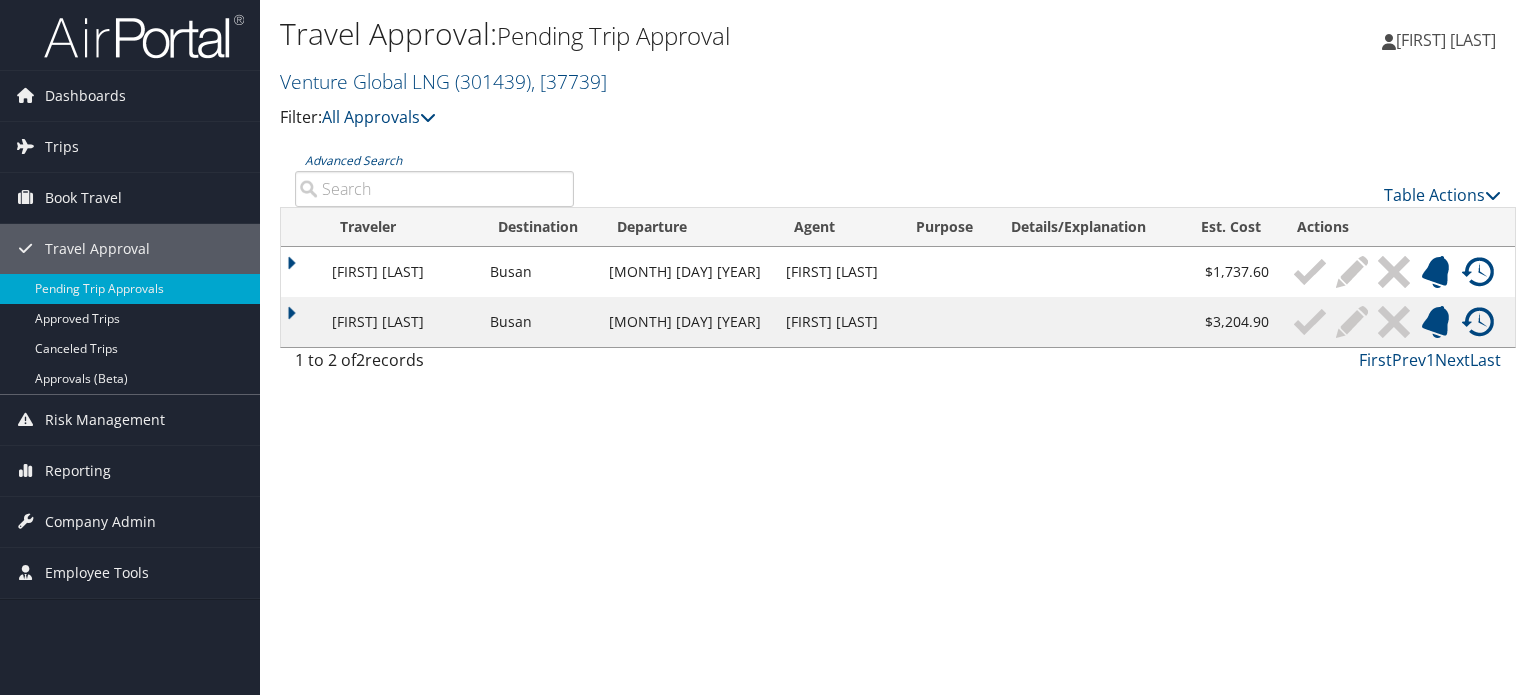 click at bounding box center [1478, 272] 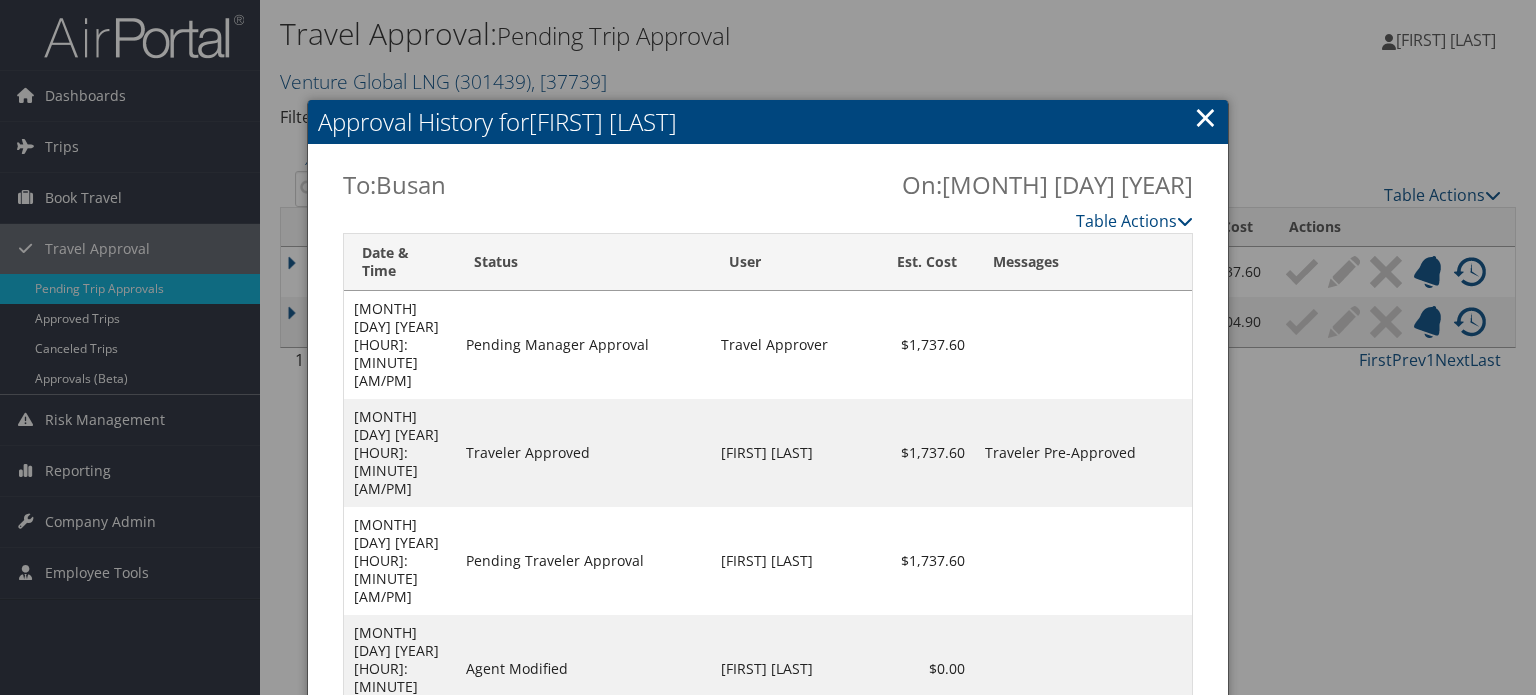 click on "×" at bounding box center [1205, 117] 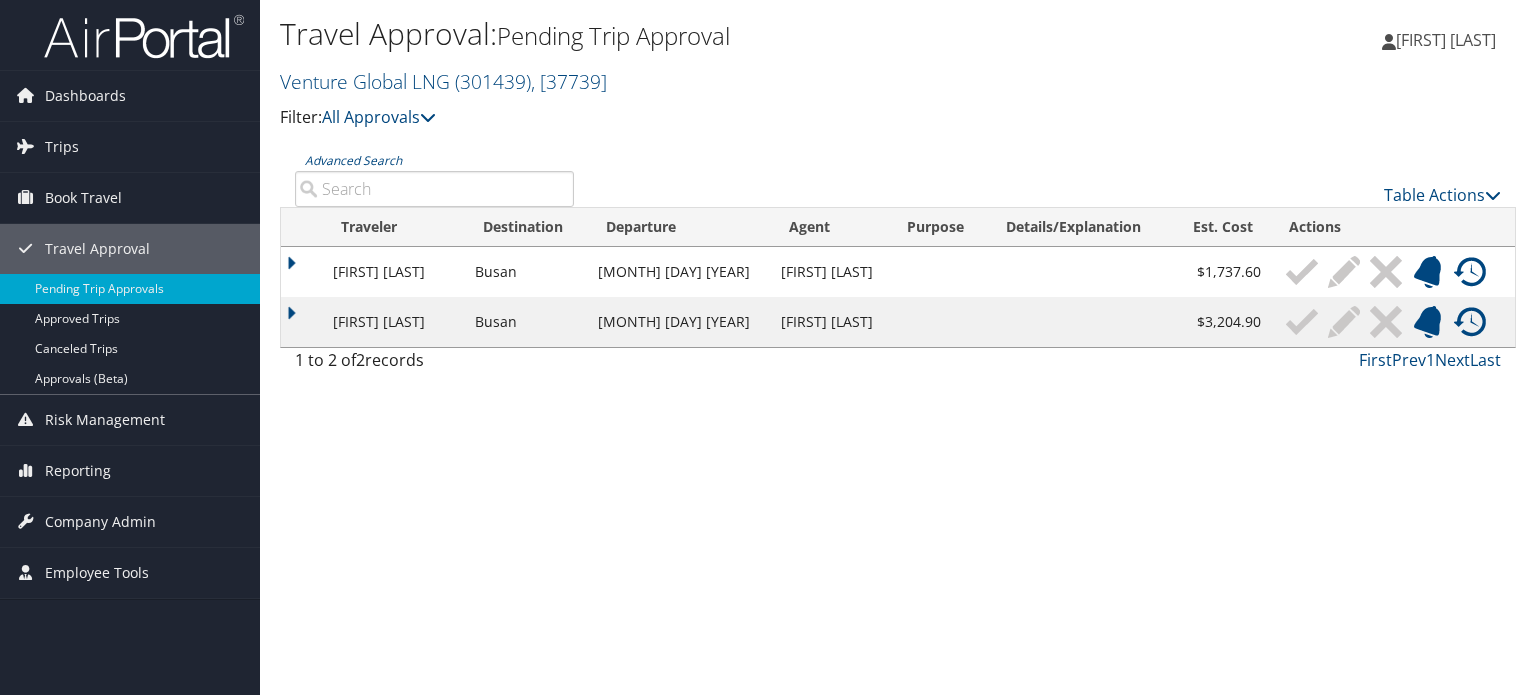 click on "Travel Approval:
Pending Trip Approval
Venture Global LNG   ( 301439 )  , [ 37739 ]    Smith Entertainment Group (SEG) (formerly Utah Jazz)     BioCryst Pharmaceuticals Inc.     UW IHME     Sound Transit     California State University (CSU)     Intermountain Health     UW Dean of Medicine     Infinity Labs     Southern Methodist University (SMU)     ShipMonk
Smith Entertainment Group (SEG) (formerly Utah Jazz), [28775]
BioCryst Pharmaceuticals Inc., [32911]
UW IHME, [26929]
Sound Transit, [28381]
California State University (CSU), [38530]
Intermountain Health, [3133]
UW Dean of Medicine, [28683]
Infinity Labs, [42010]" at bounding box center (898, 347) 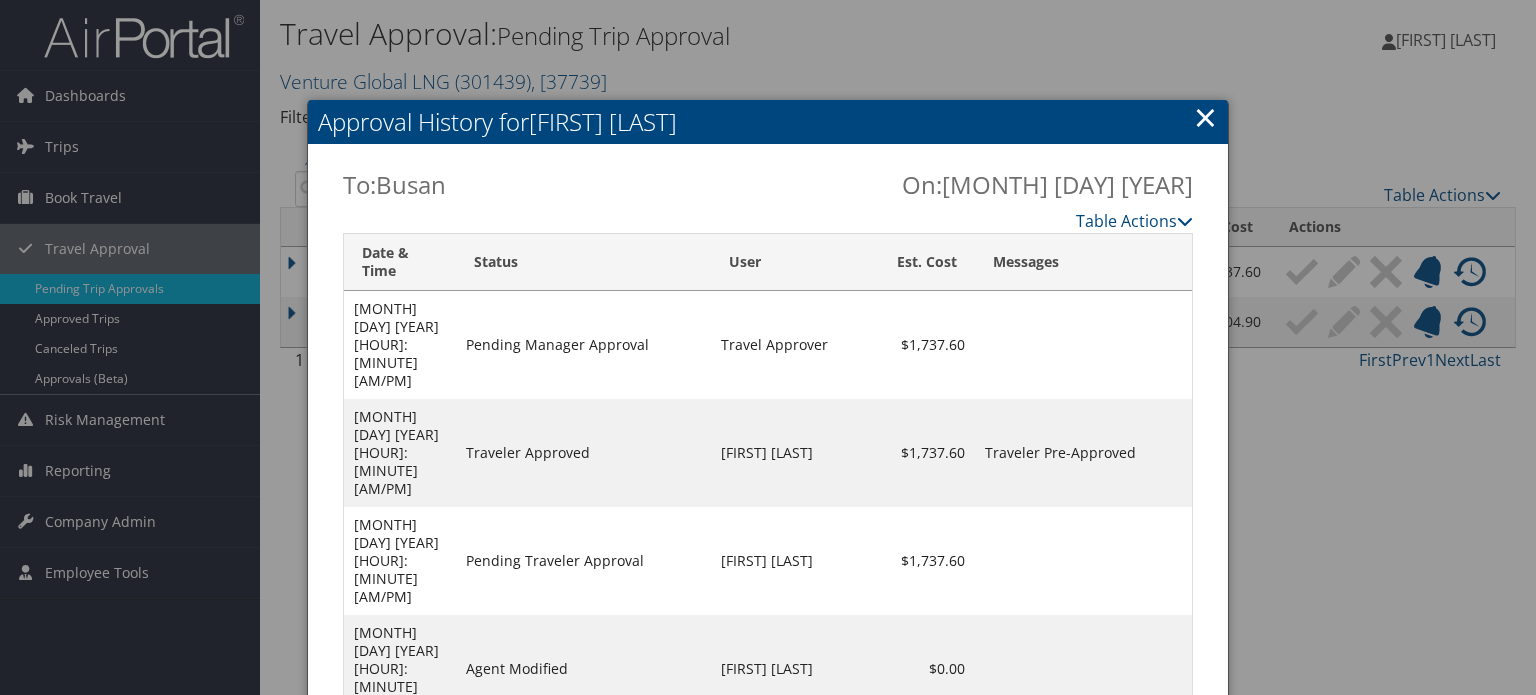 click on "×" at bounding box center (1205, 117) 